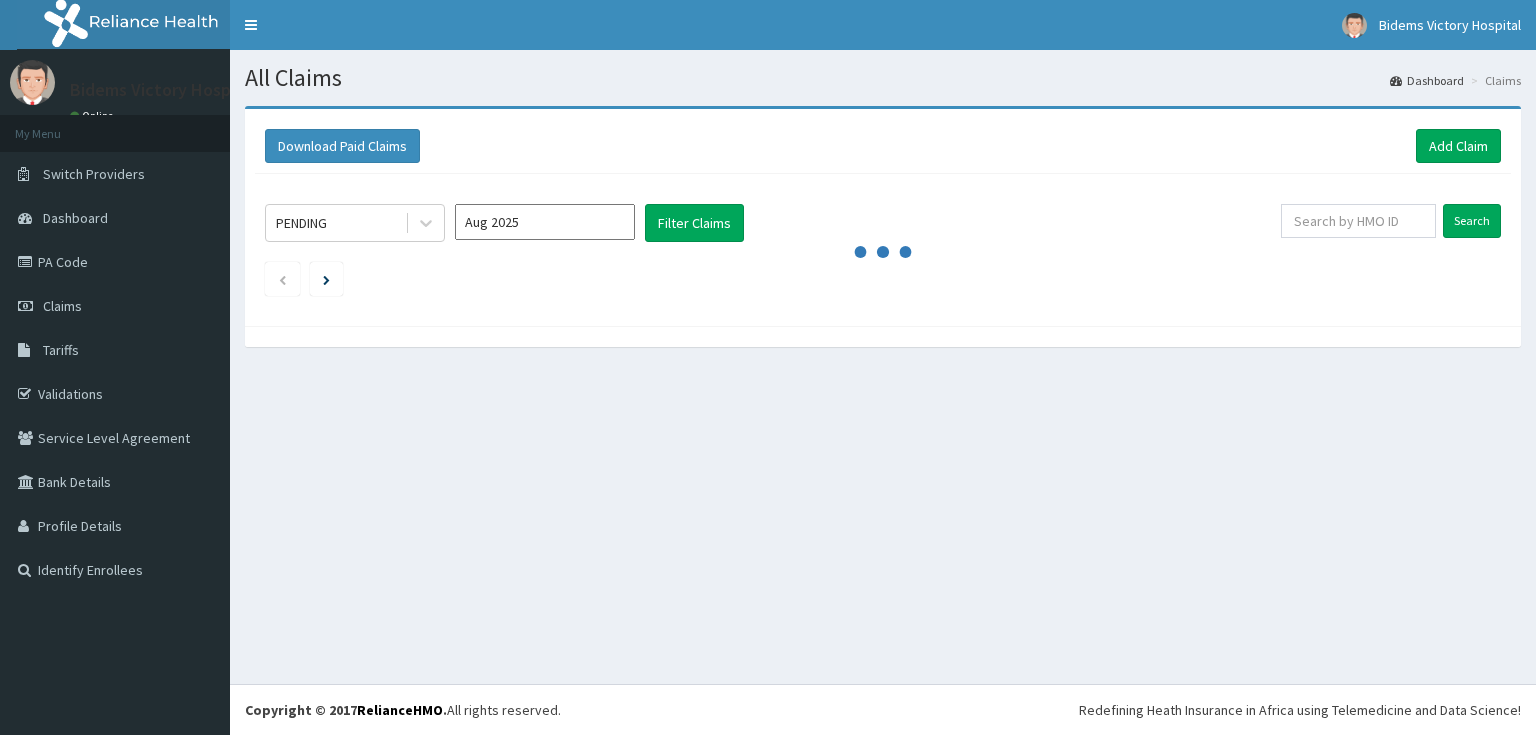 scroll, scrollTop: 0, scrollLeft: 0, axis: both 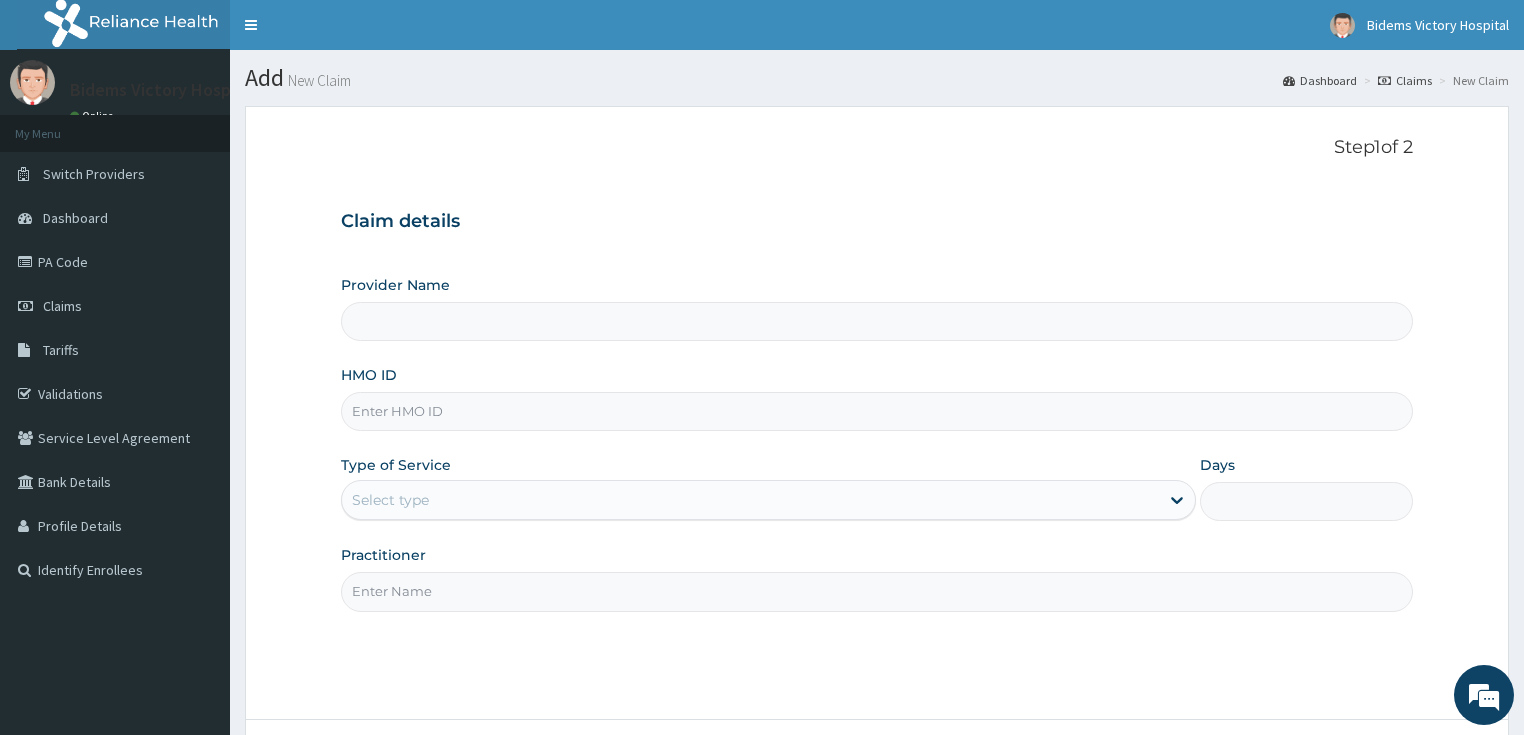 click on "HMO ID" at bounding box center [877, 411] 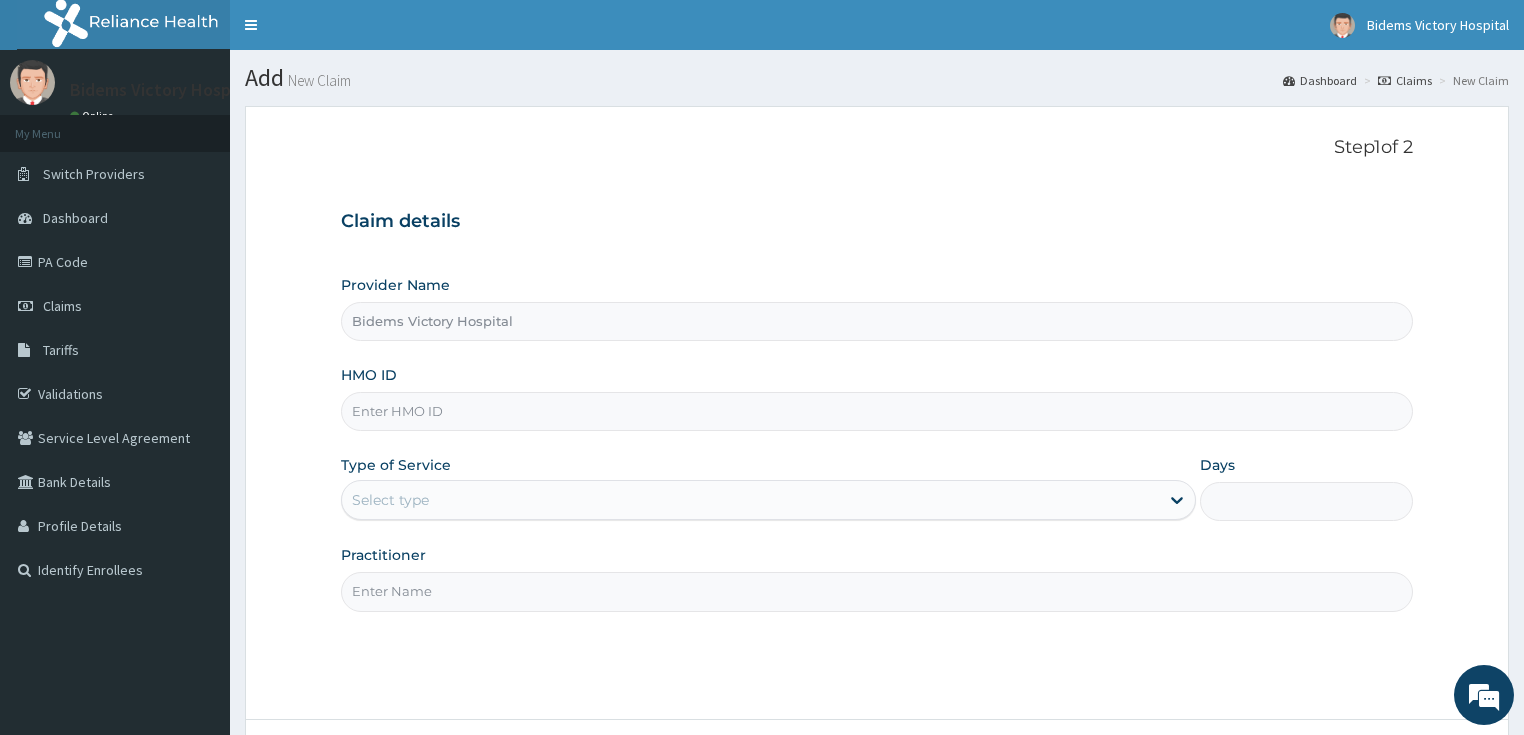 paste on "PPY/10336/A" 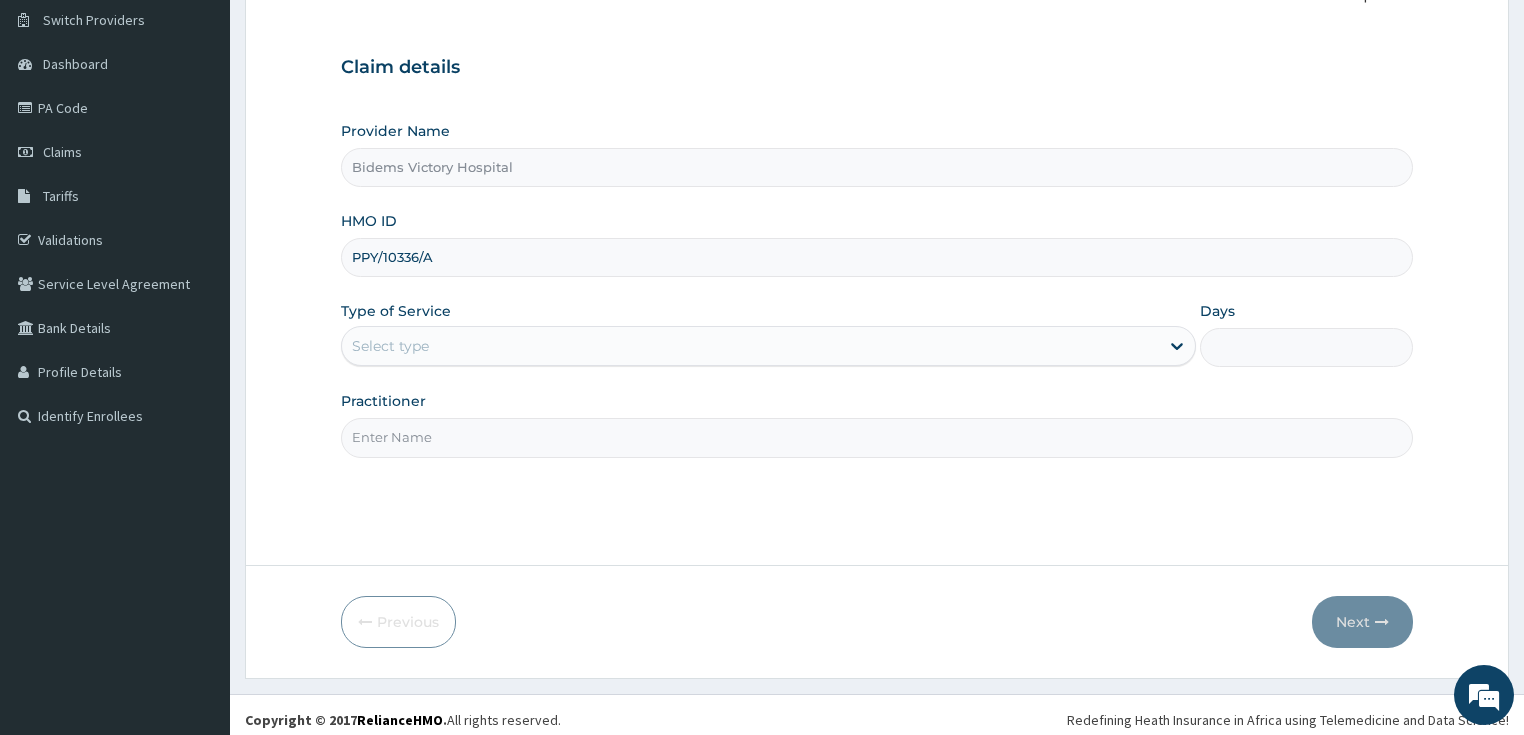 scroll, scrollTop: 160, scrollLeft: 0, axis: vertical 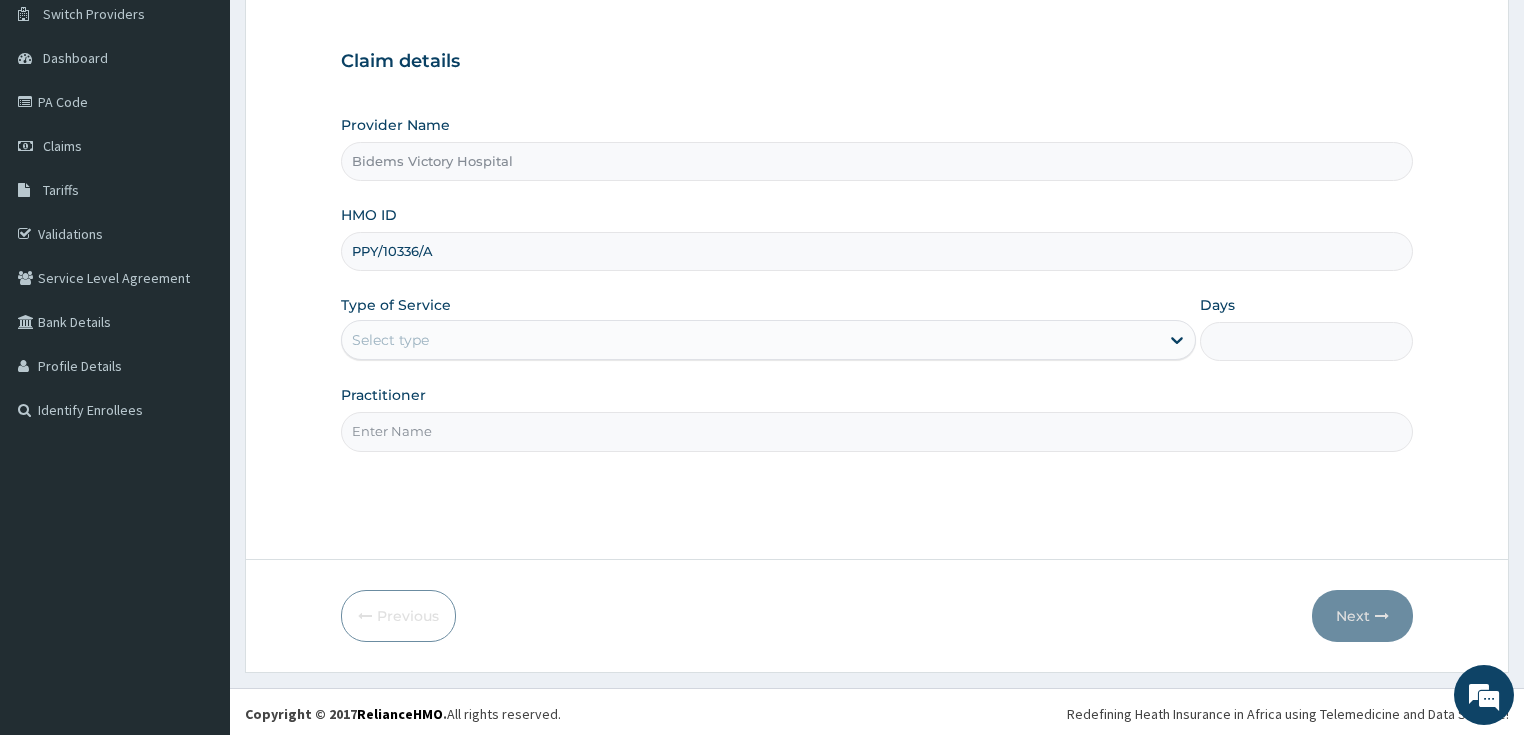 type on "PPY/10336/A" 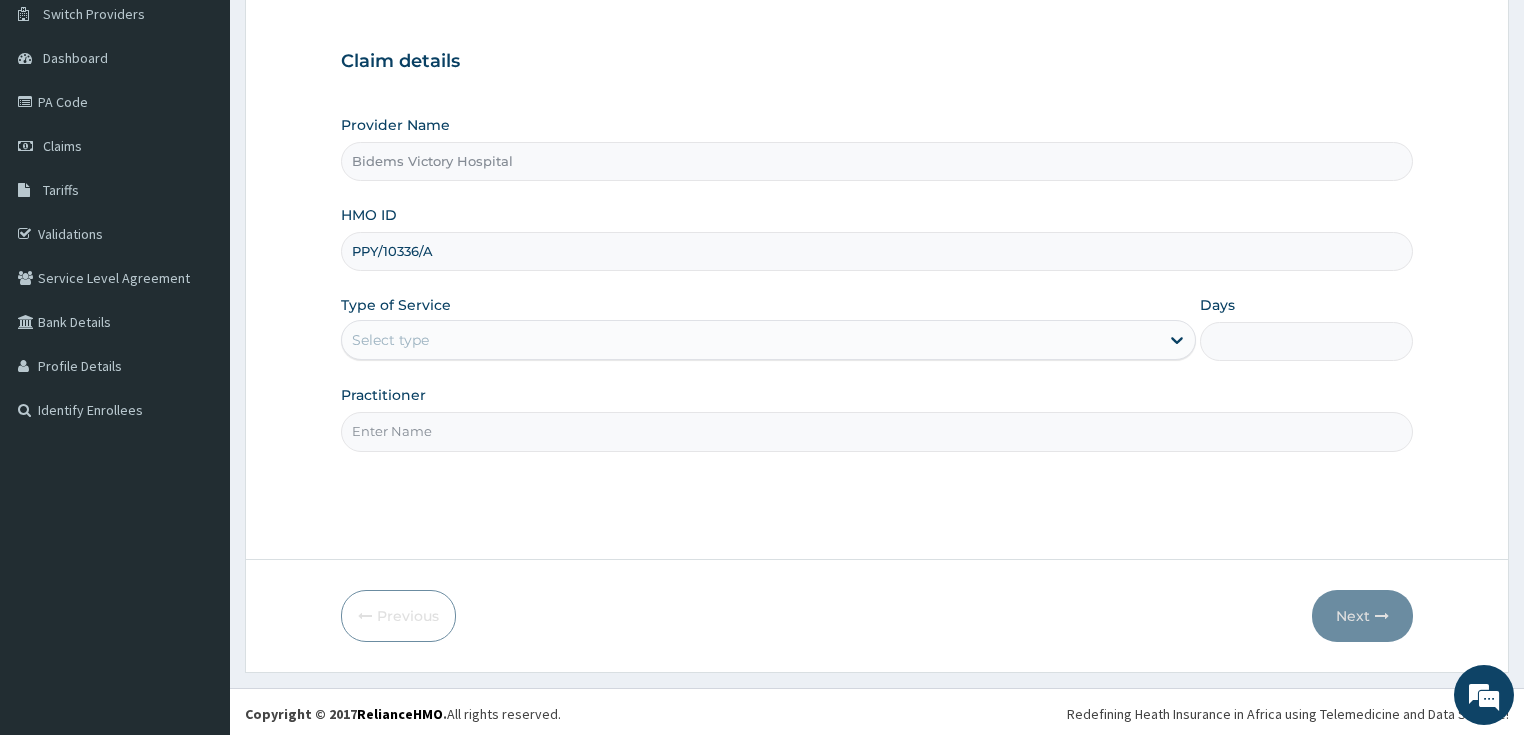 click on "Select type" at bounding box center (750, 340) 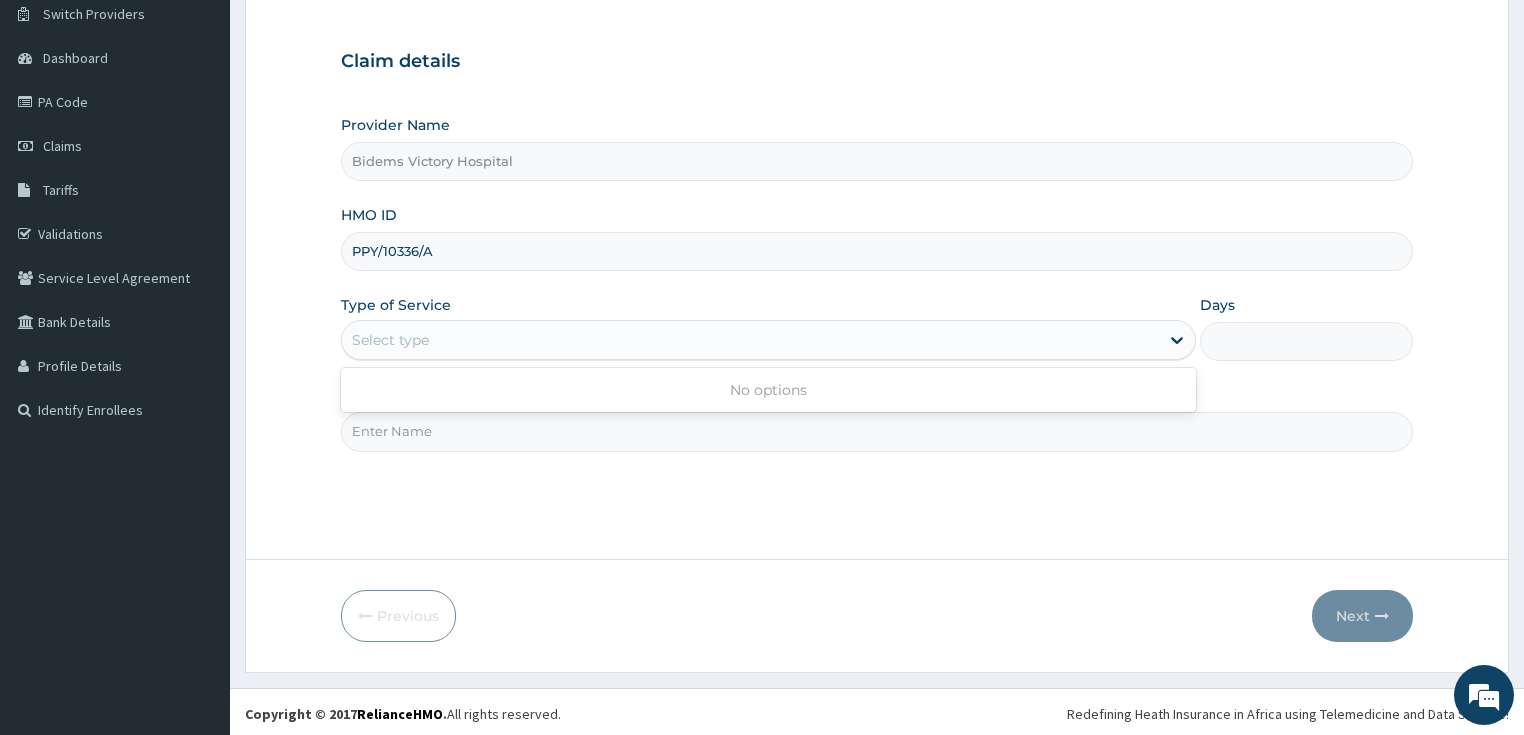click on "Select type" at bounding box center [750, 340] 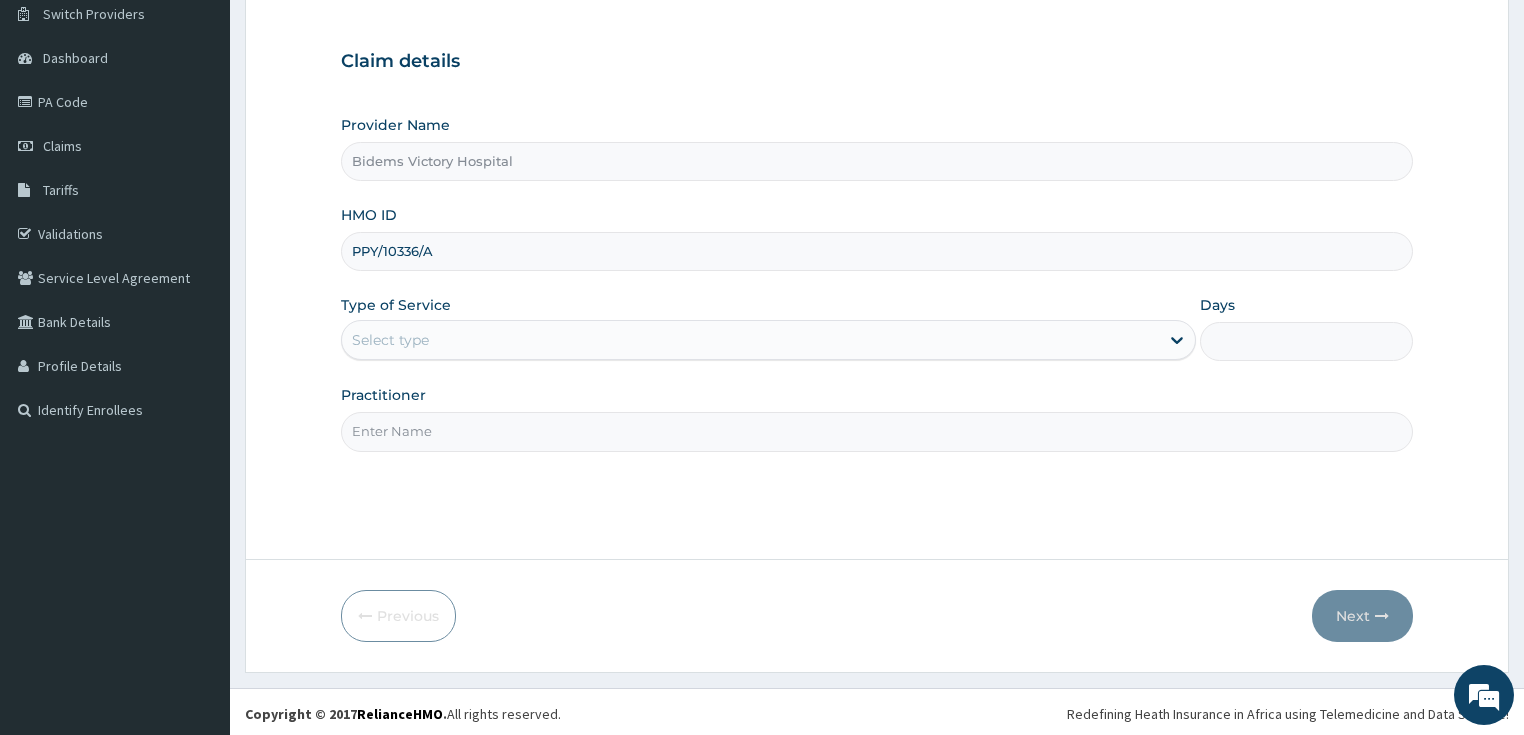 click on "Select type" at bounding box center (750, 340) 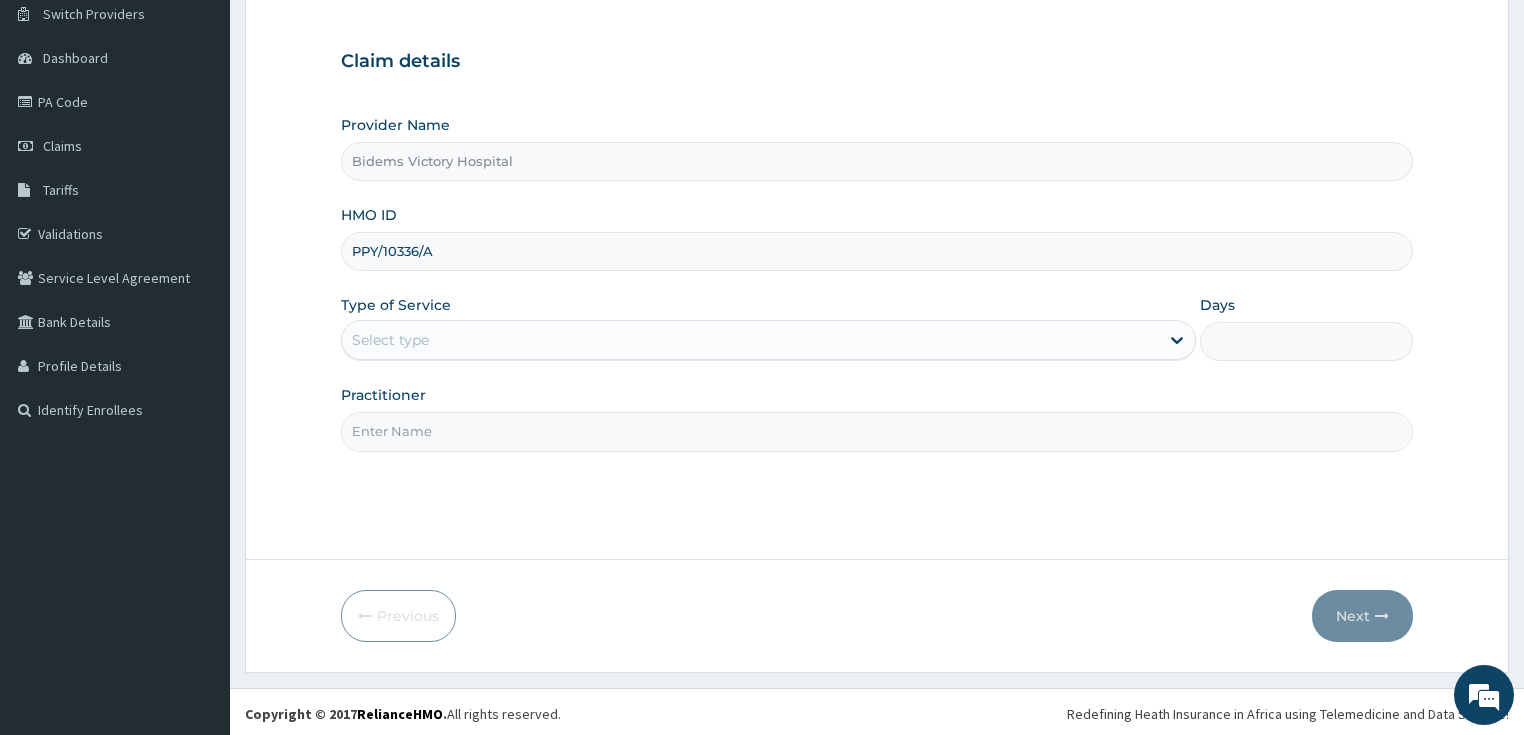 scroll, scrollTop: 0, scrollLeft: 0, axis: both 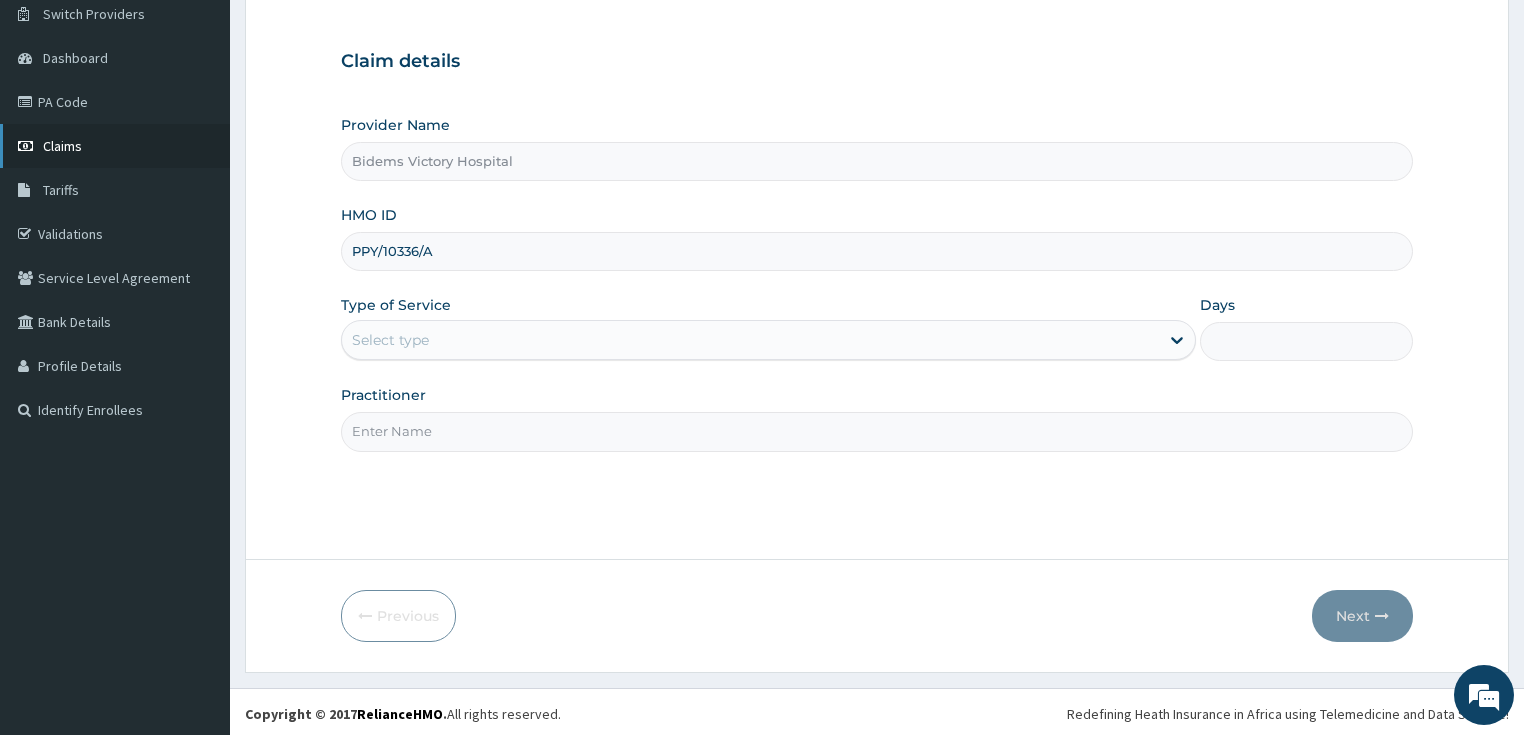 click on "Claims" at bounding box center (62, 146) 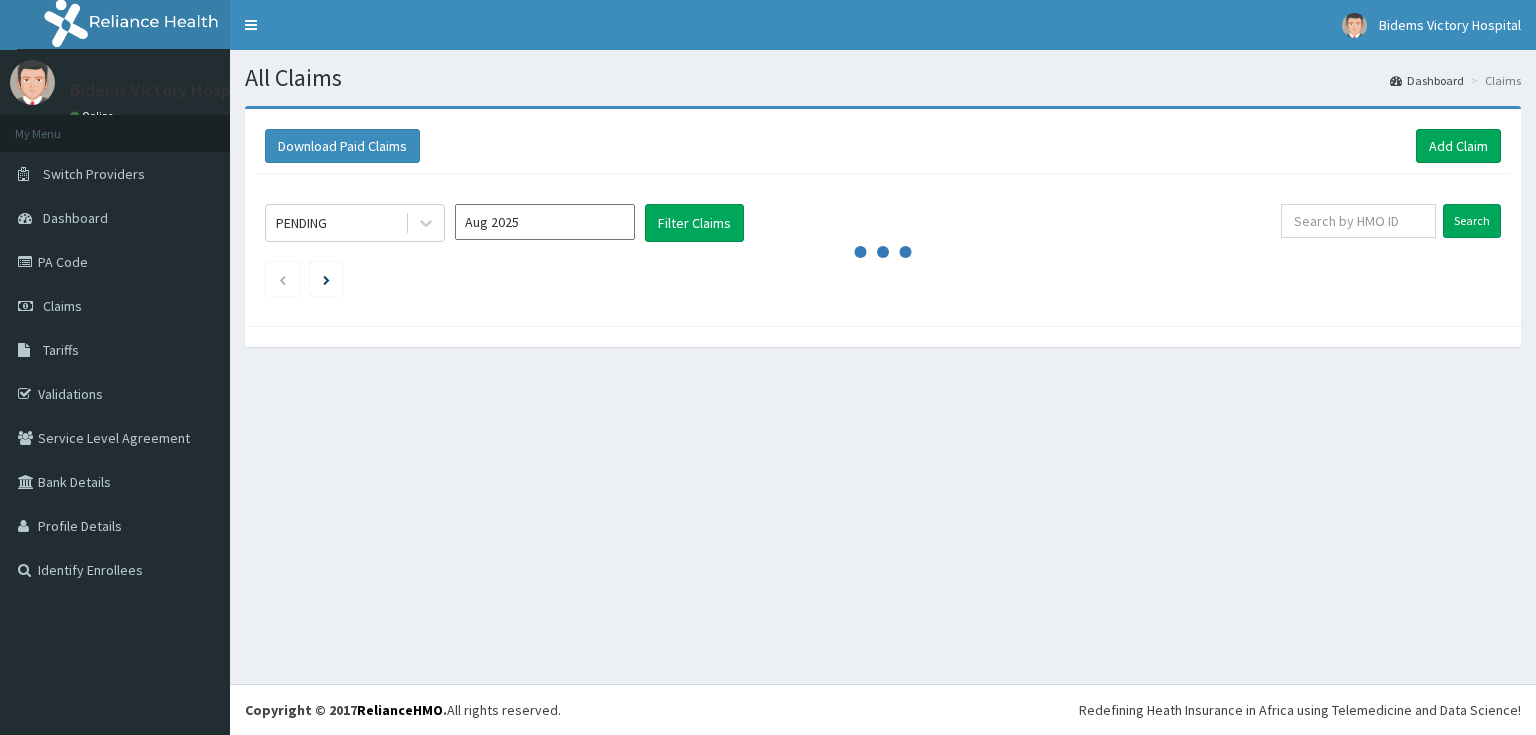 scroll, scrollTop: 0, scrollLeft: 0, axis: both 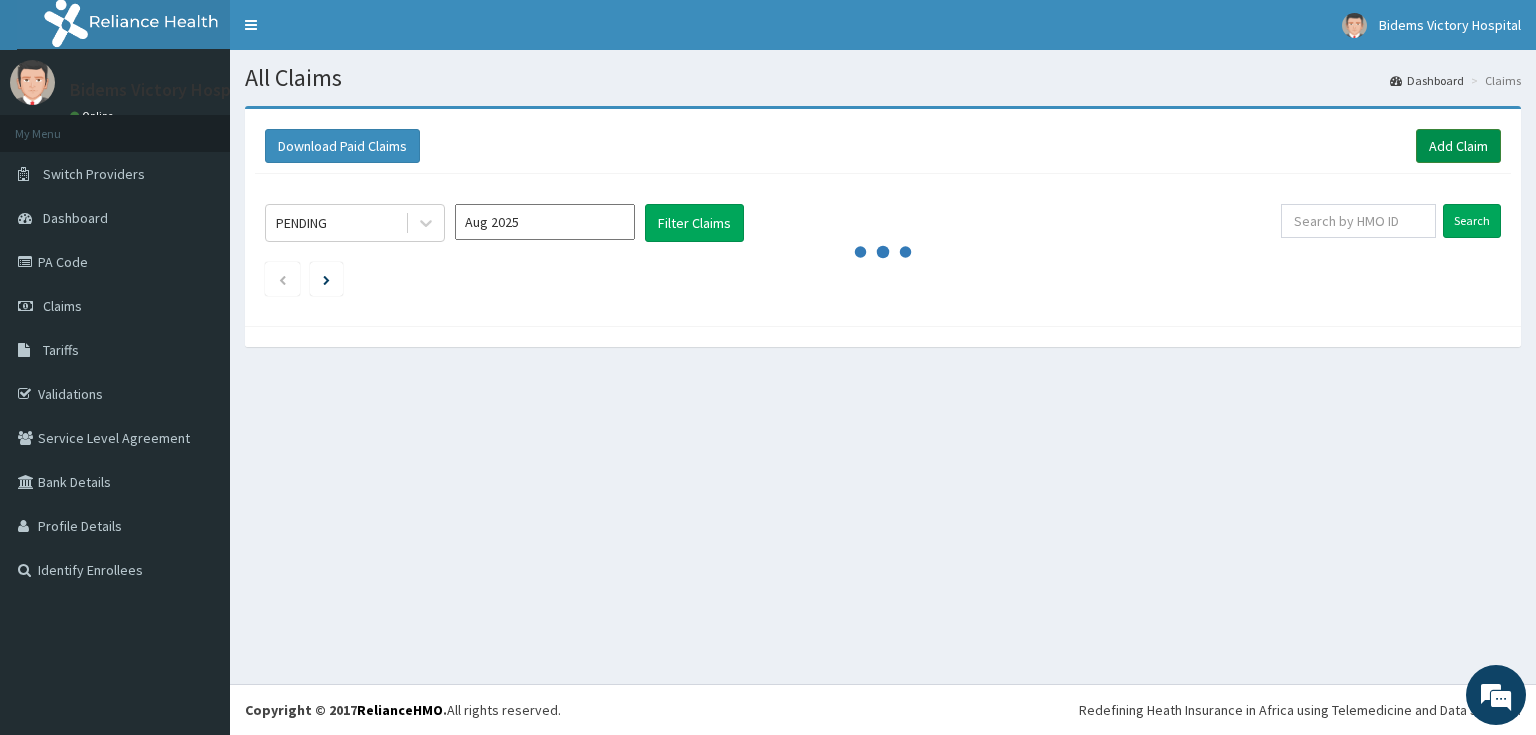 click on "Add Claim" at bounding box center [1458, 146] 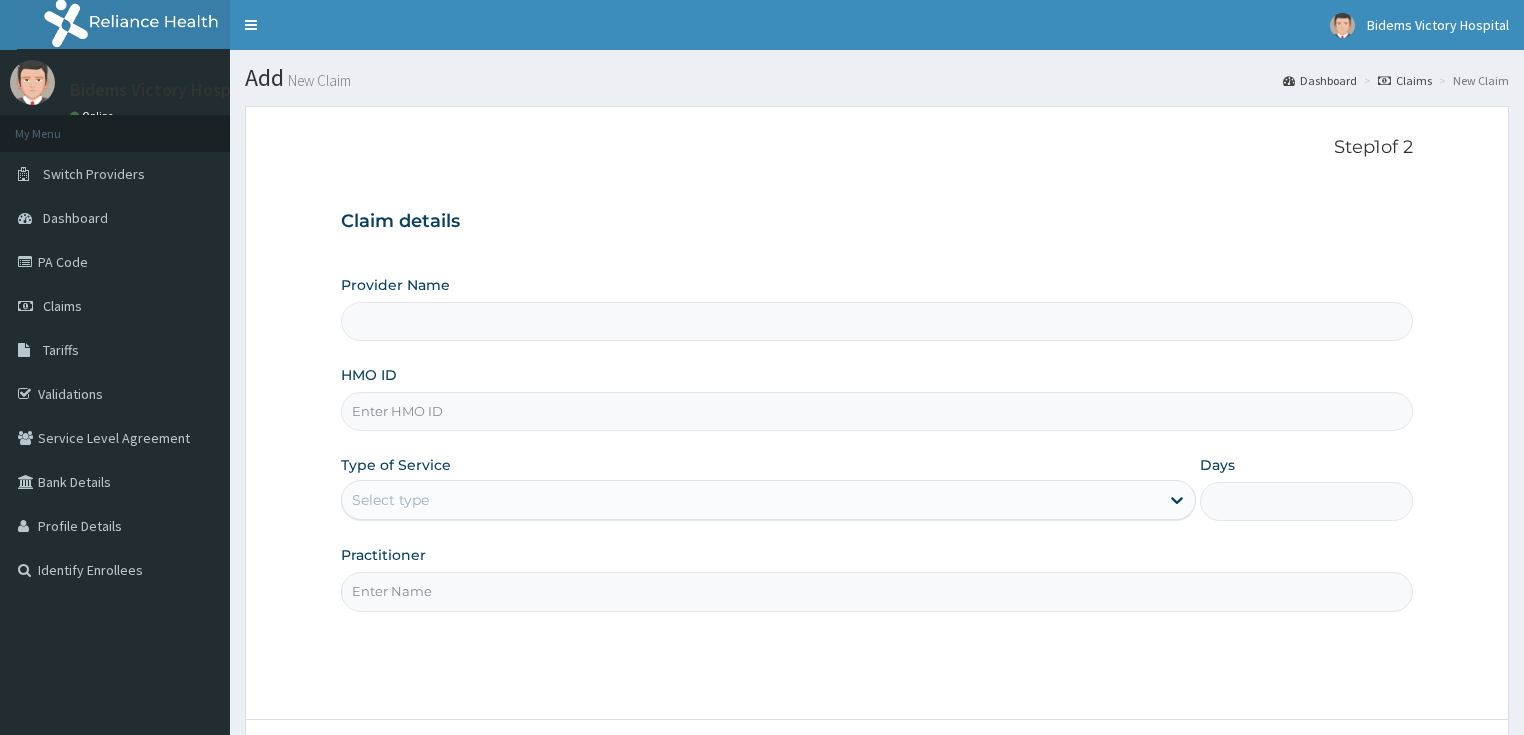 scroll, scrollTop: 0, scrollLeft: 0, axis: both 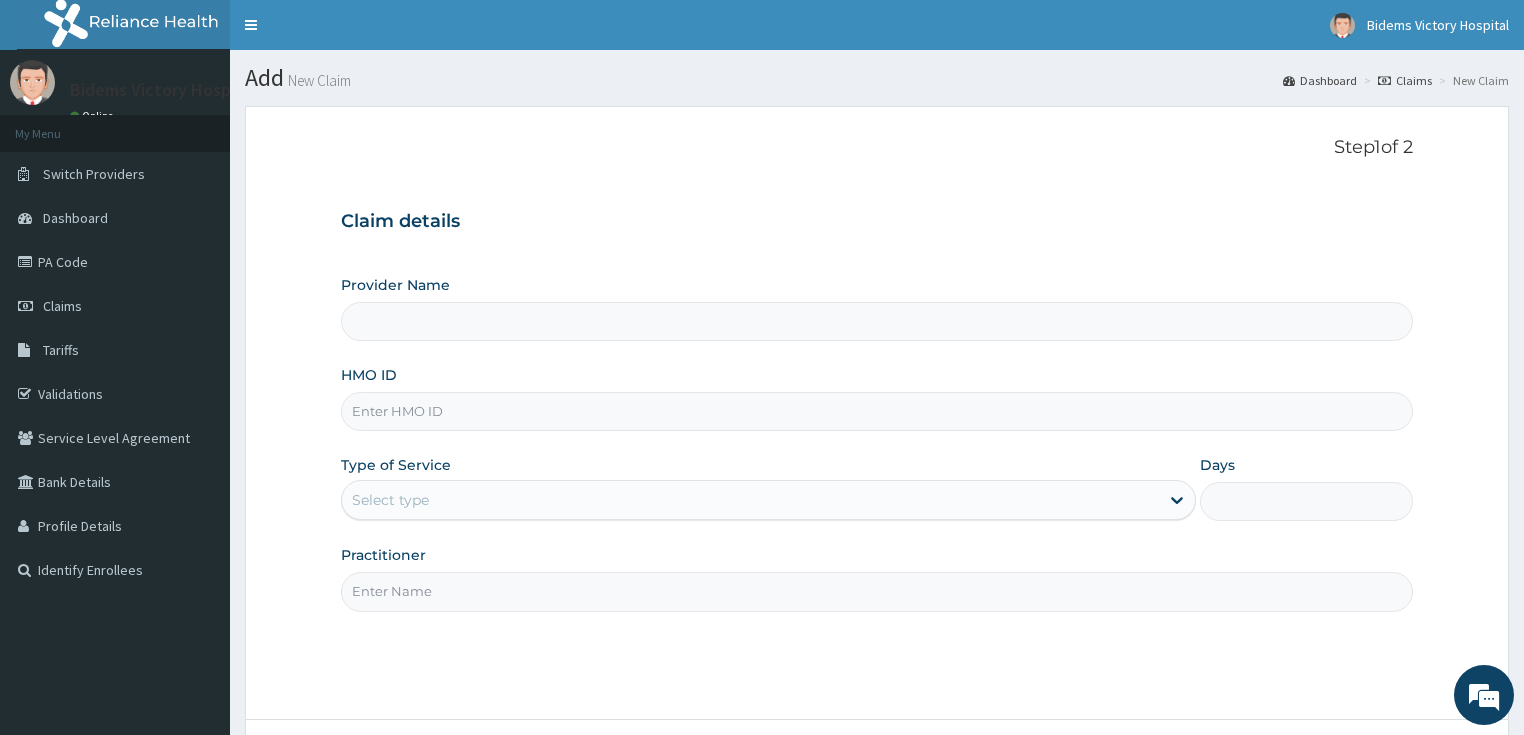 type on "Bidems Victory Hospital" 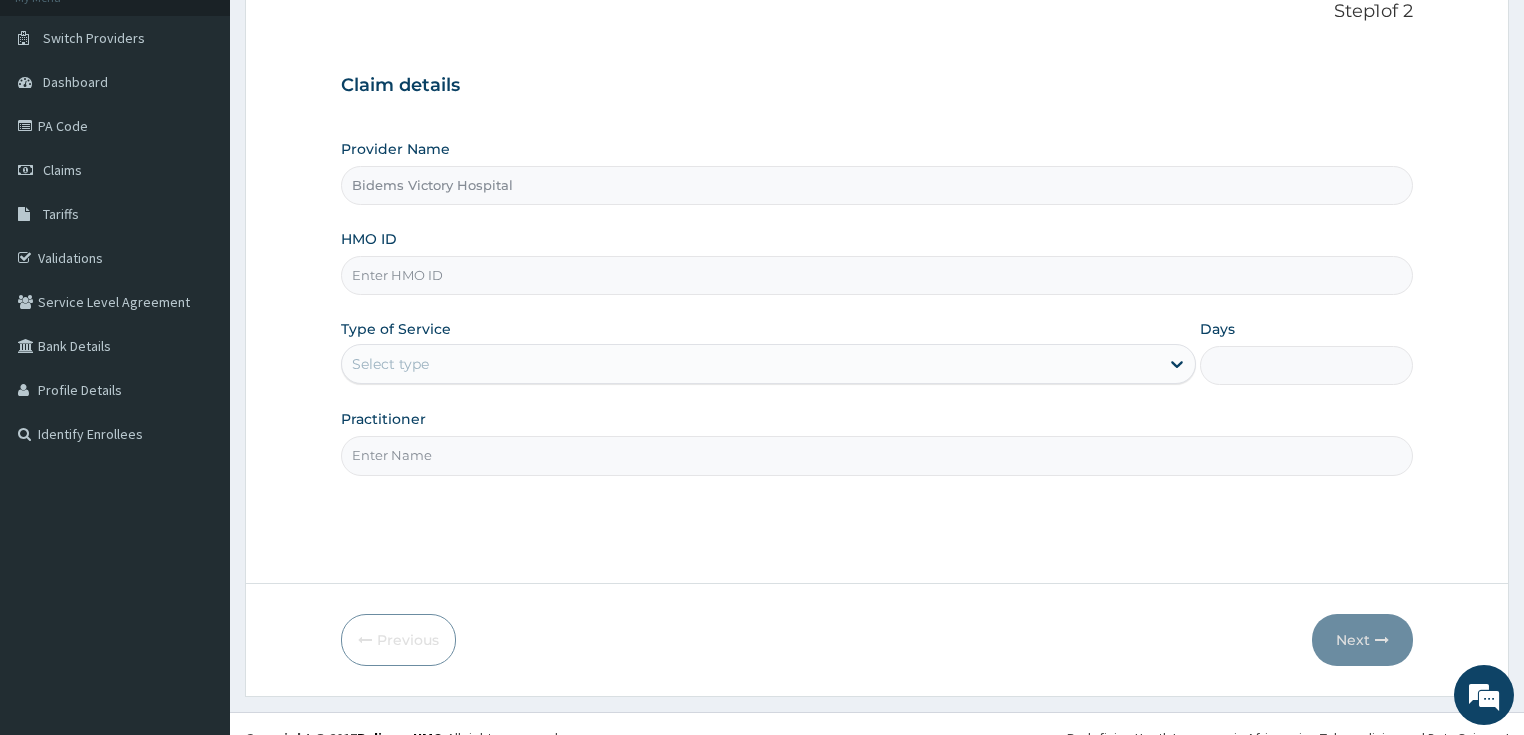 scroll, scrollTop: 163, scrollLeft: 0, axis: vertical 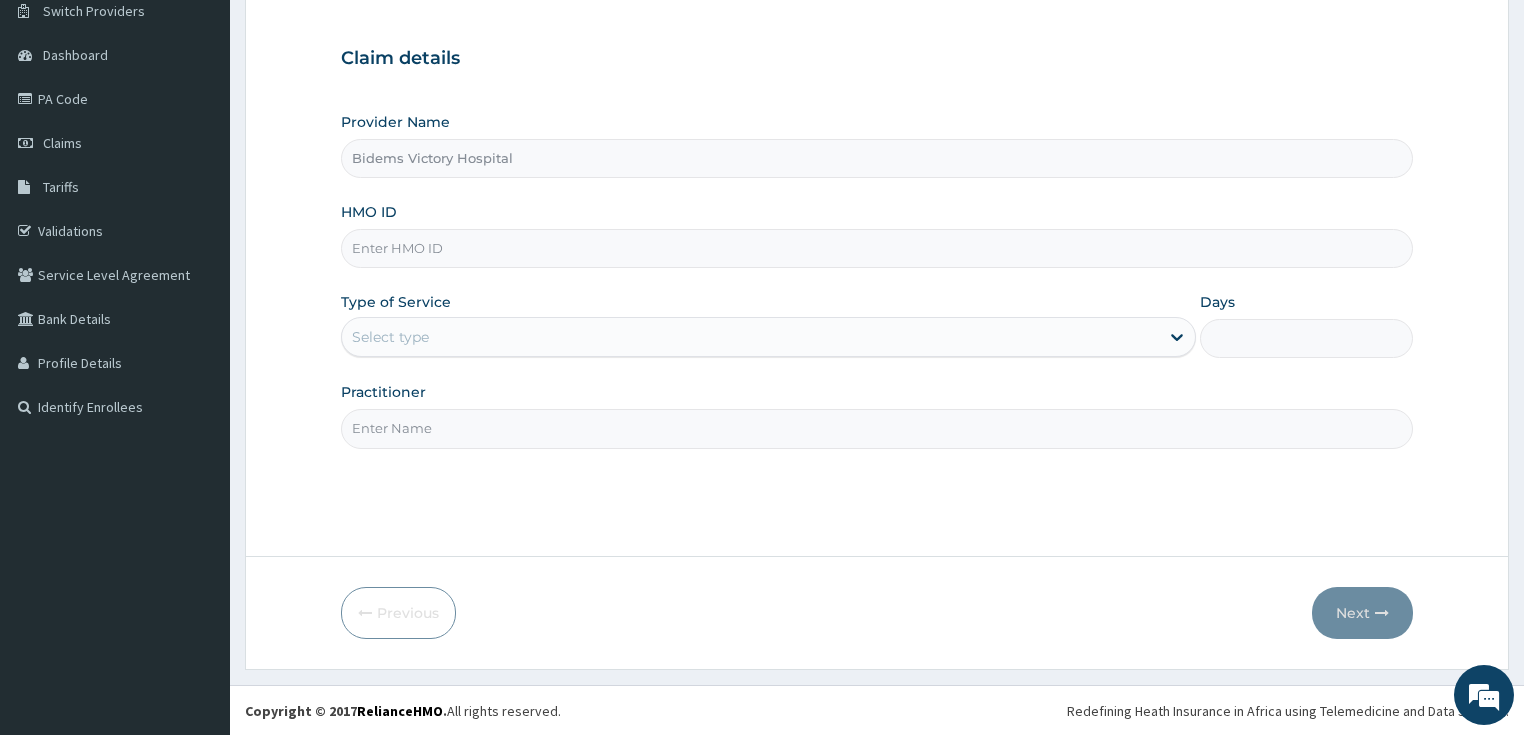 click on "HMO ID" at bounding box center [877, 248] 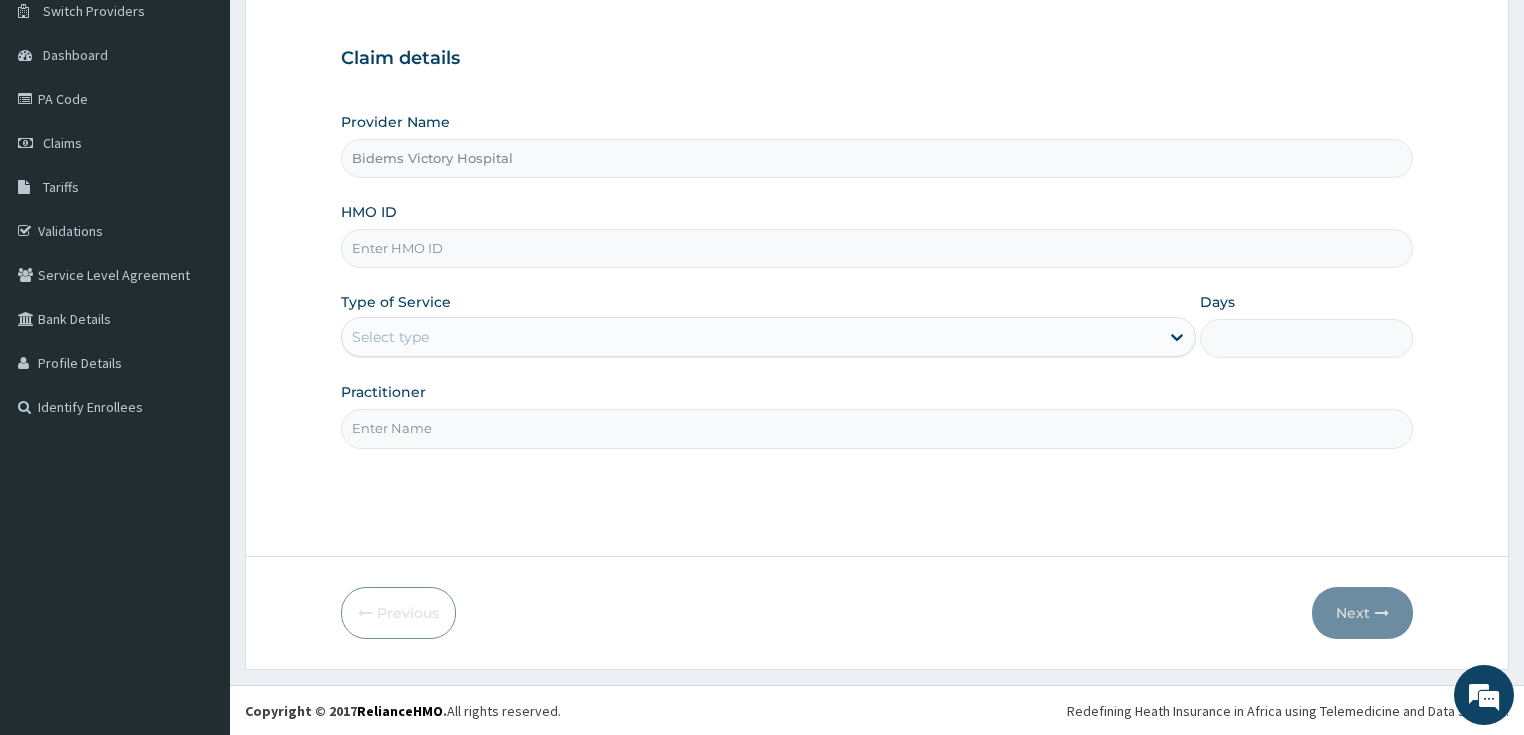 paste on "PPY/10336/A" 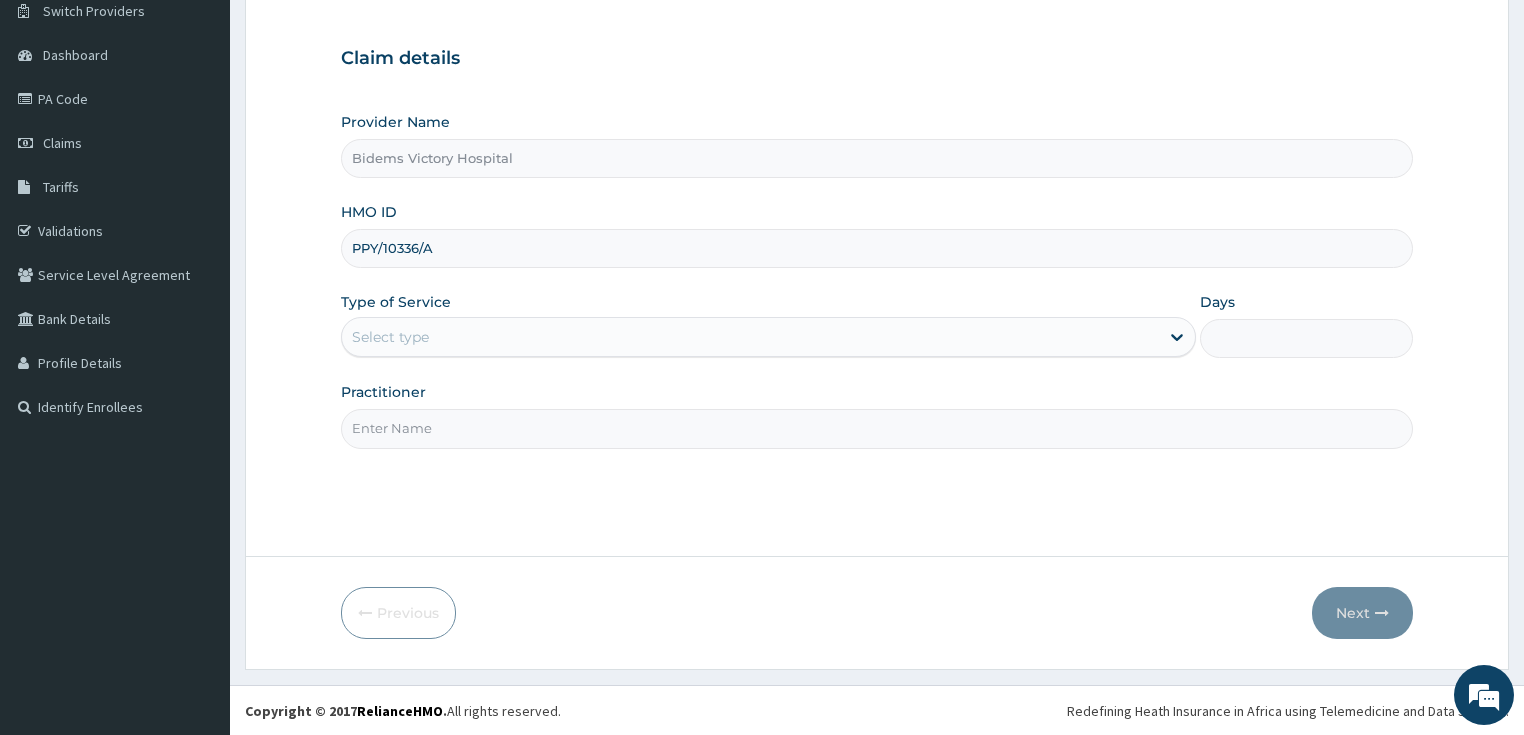 type on "PPY/10336/A" 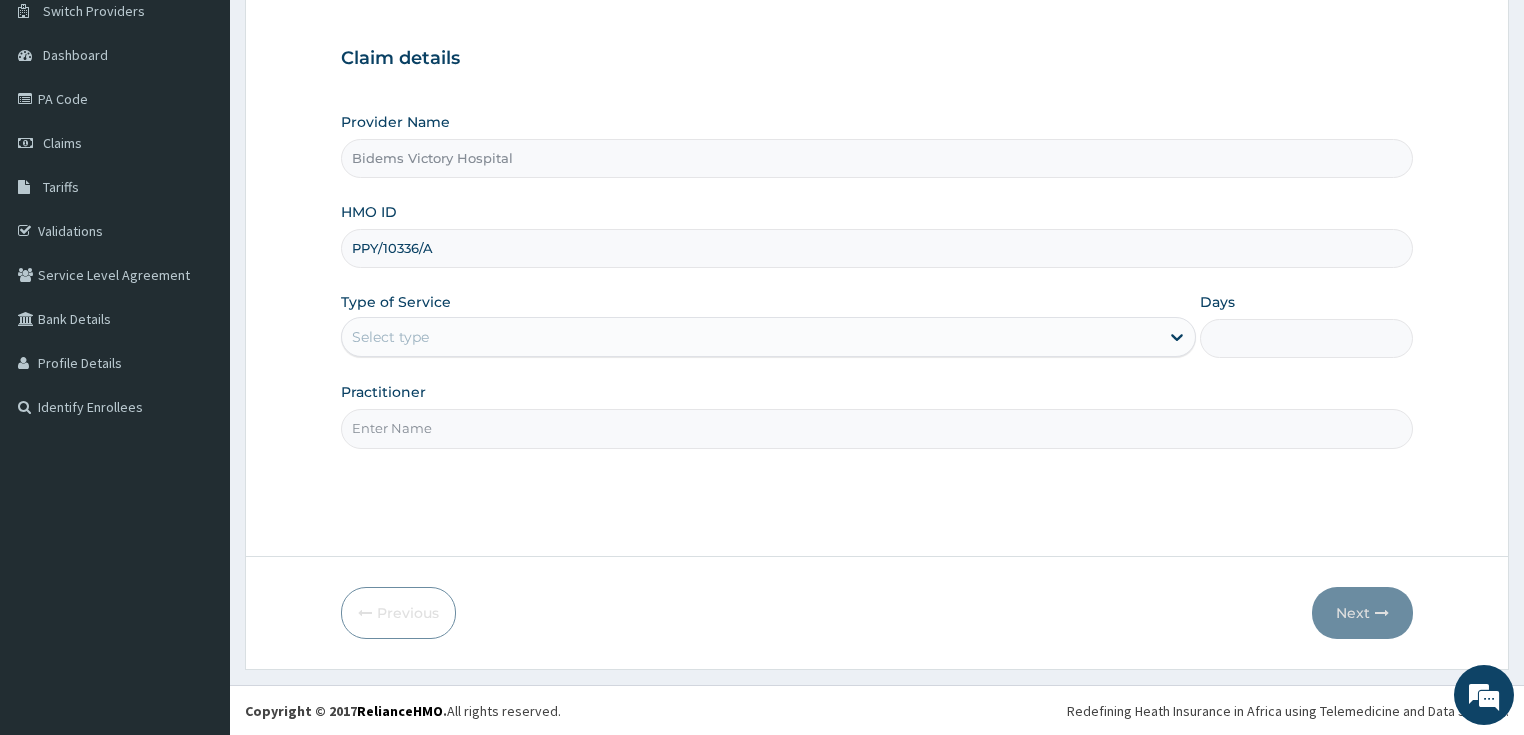 click on "Select type" at bounding box center [750, 337] 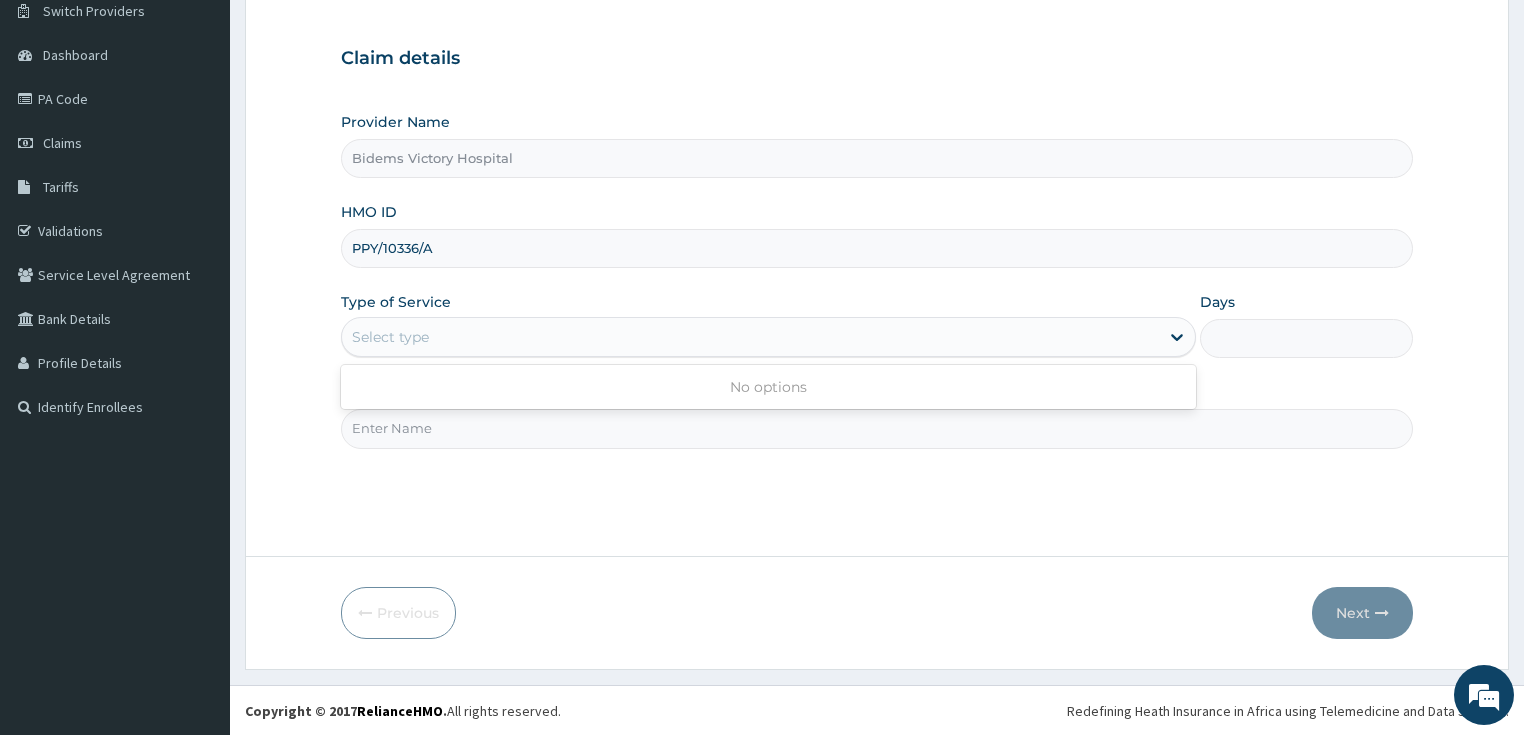 click on "Select type" at bounding box center (750, 337) 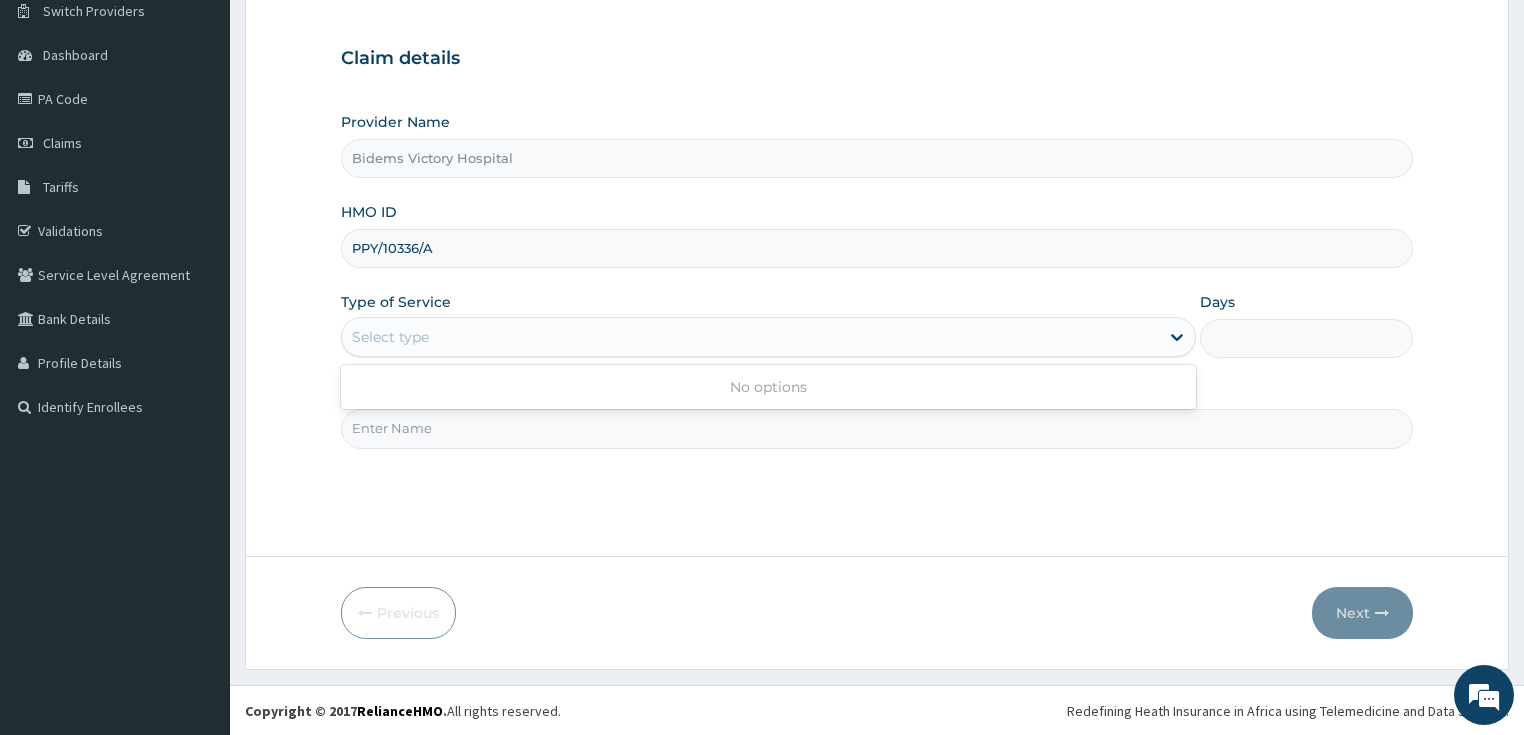 click on "Select type" at bounding box center (750, 337) 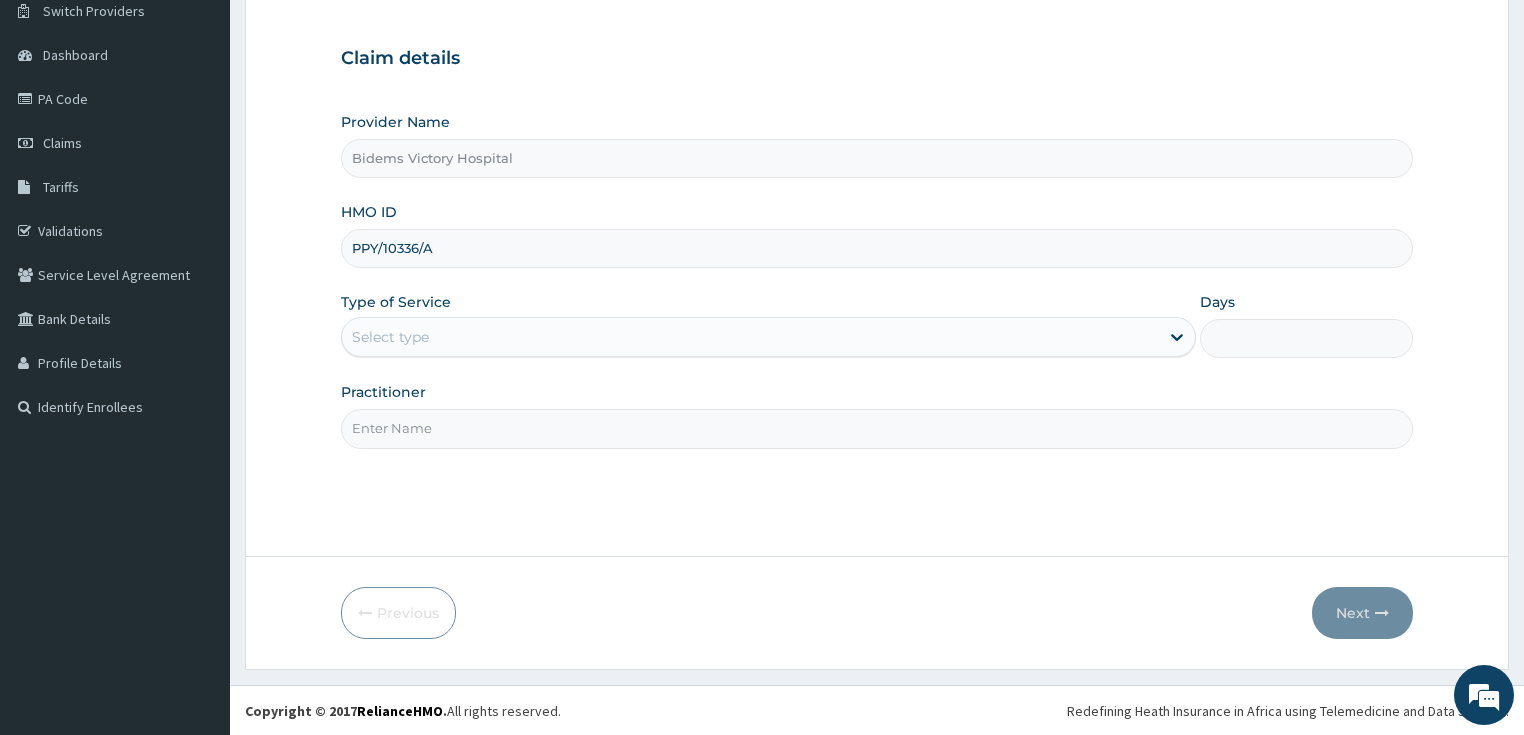 scroll, scrollTop: 0, scrollLeft: 0, axis: both 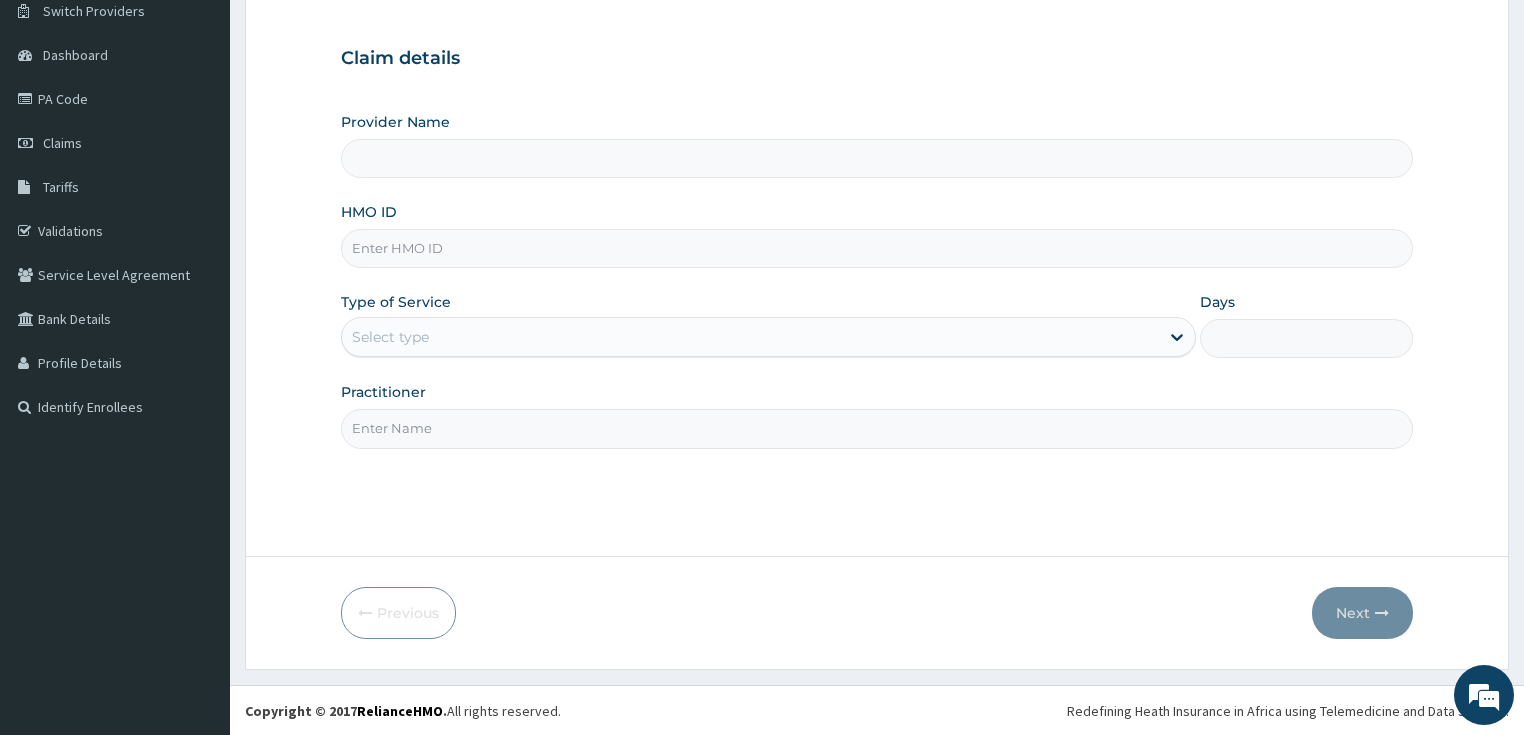 type on "Bidems Victory Hospital" 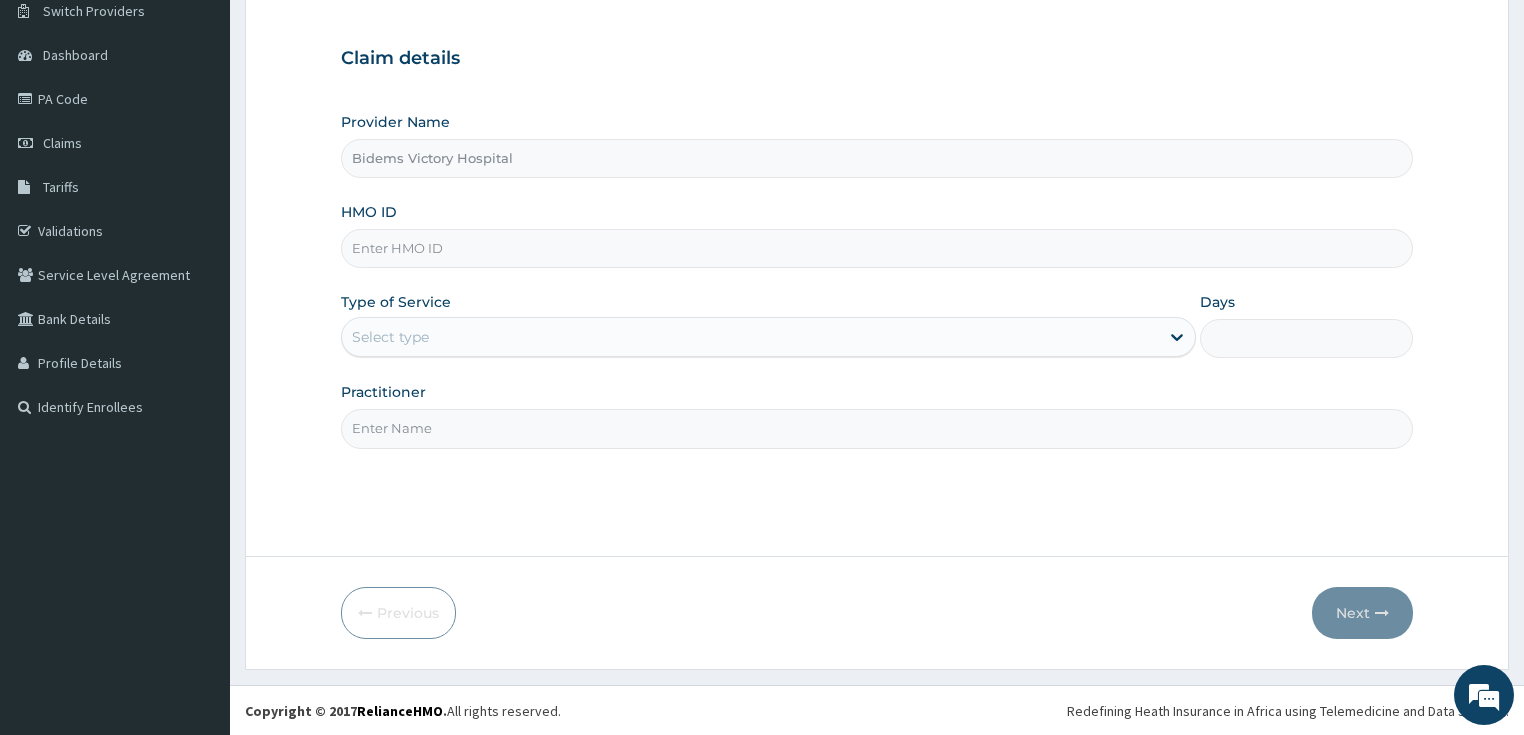 click on "HMO ID" at bounding box center [877, 248] 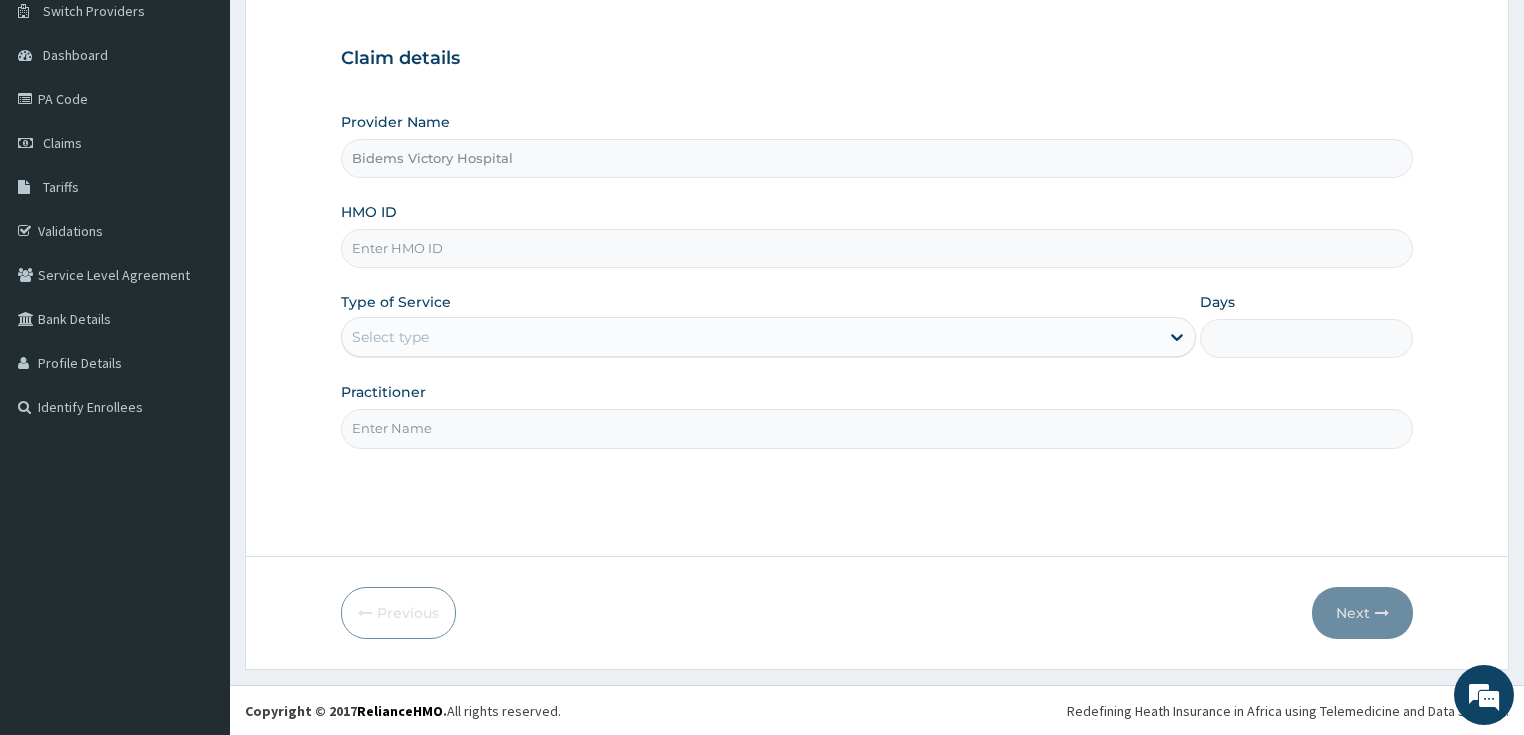 click on "HMO ID" at bounding box center [877, 248] 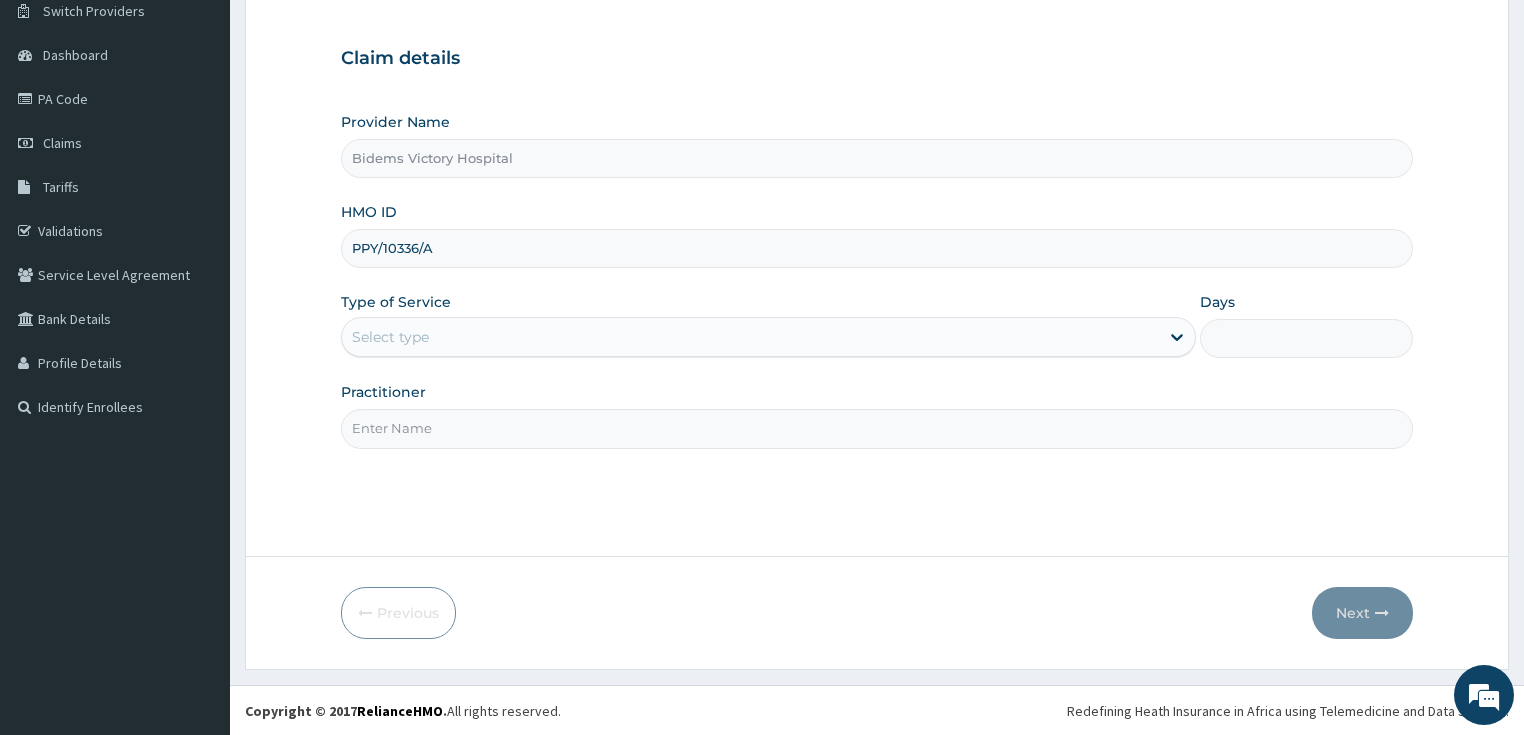 type on "PPY/10336/A" 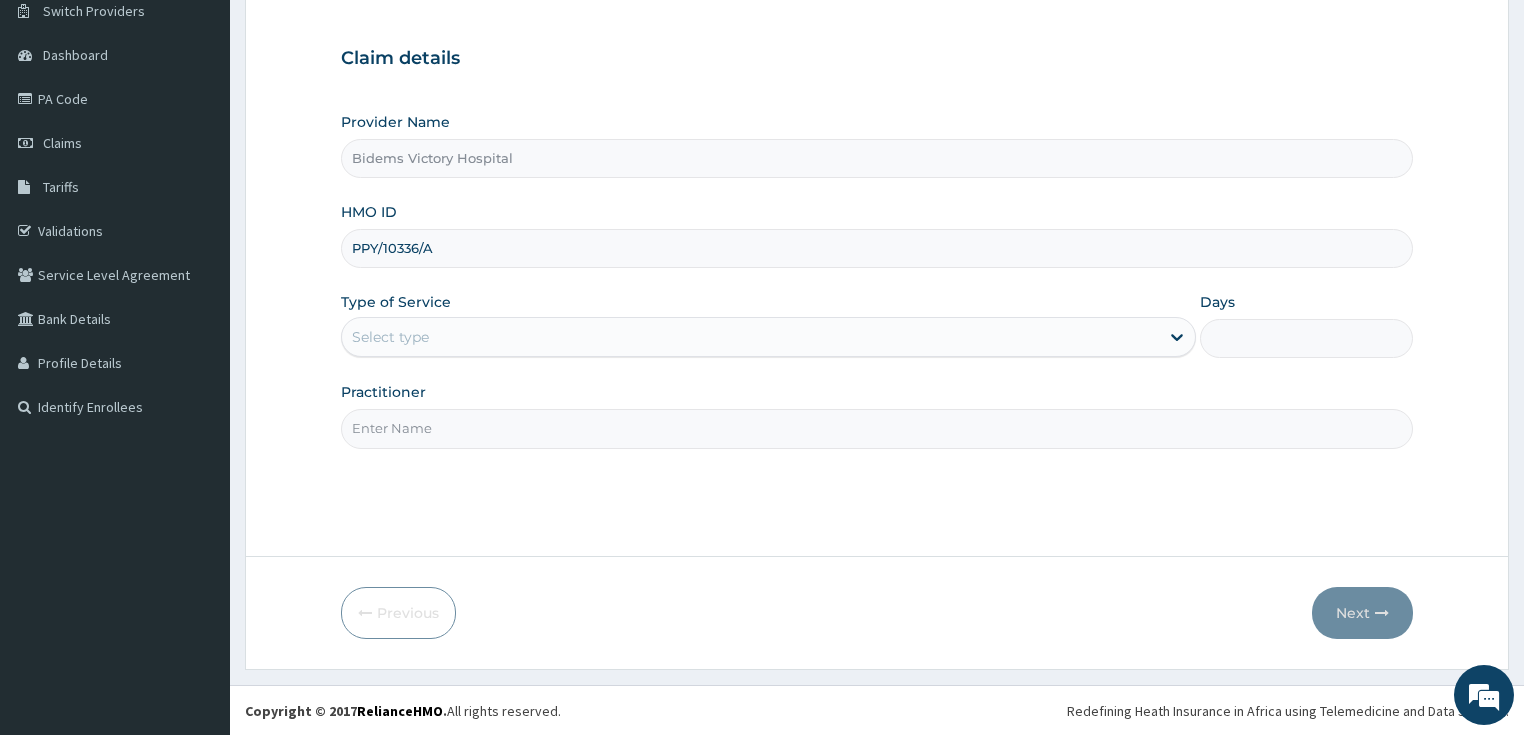 scroll, scrollTop: 0, scrollLeft: 0, axis: both 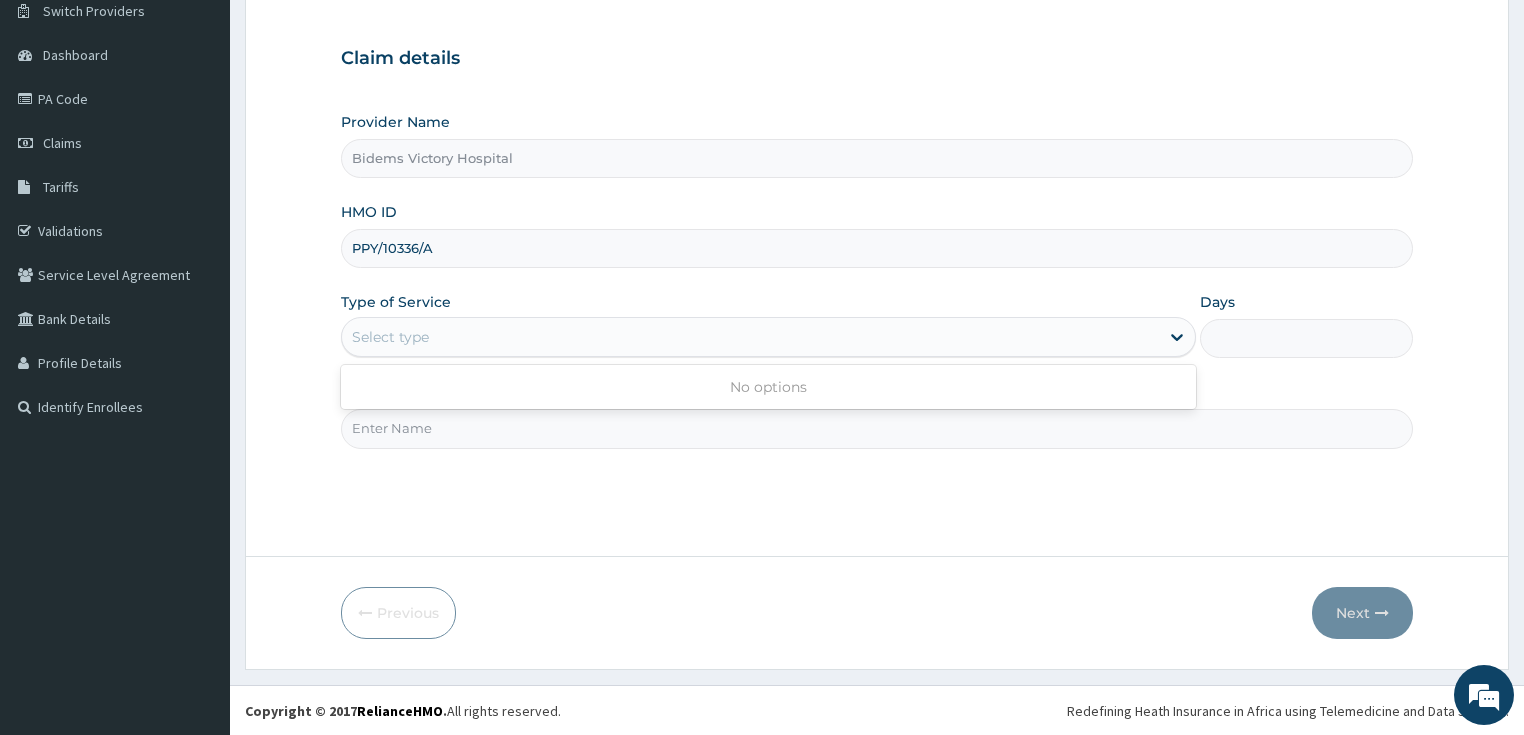 click on "Select type" at bounding box center (750, 337) 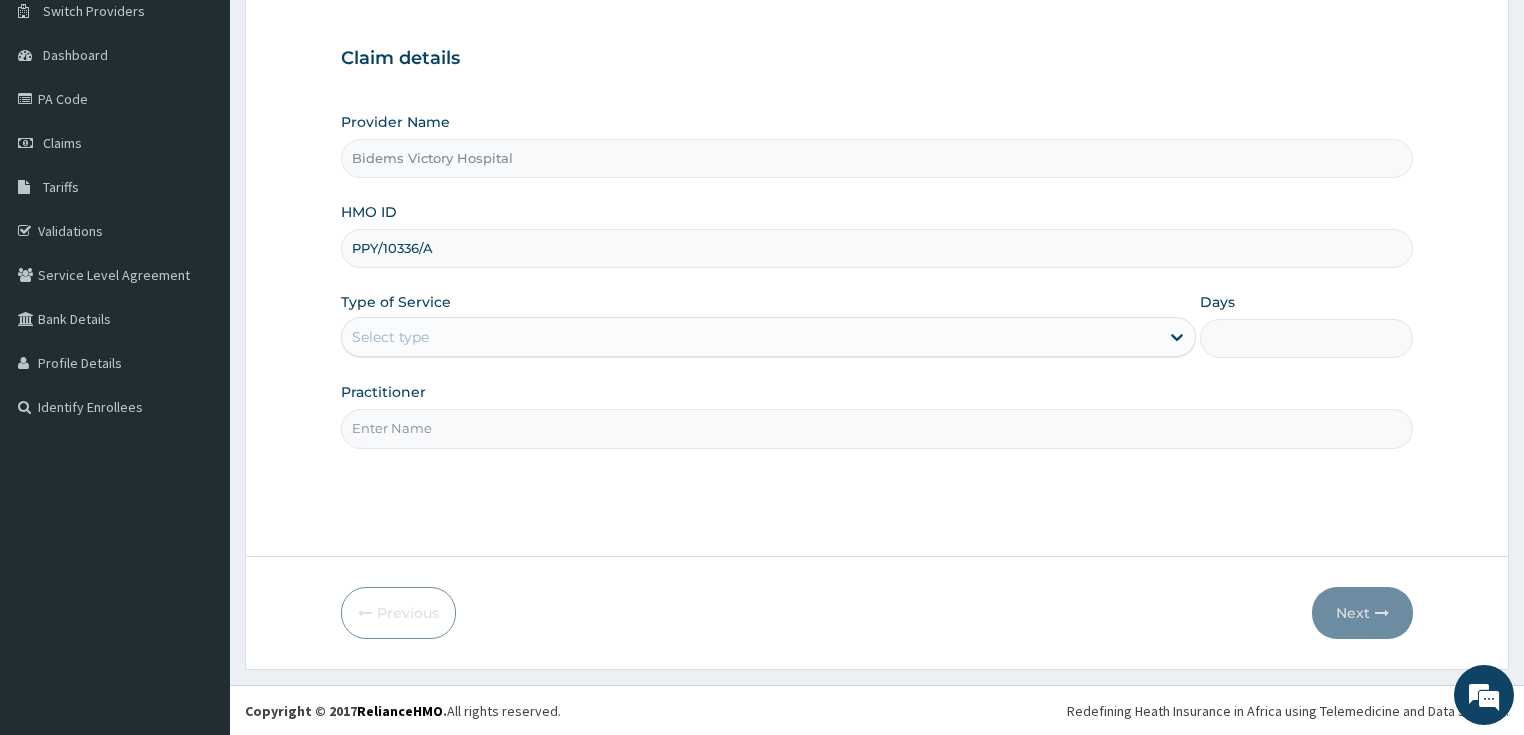 click on "Practitioner" at bounding box center (877, 428) 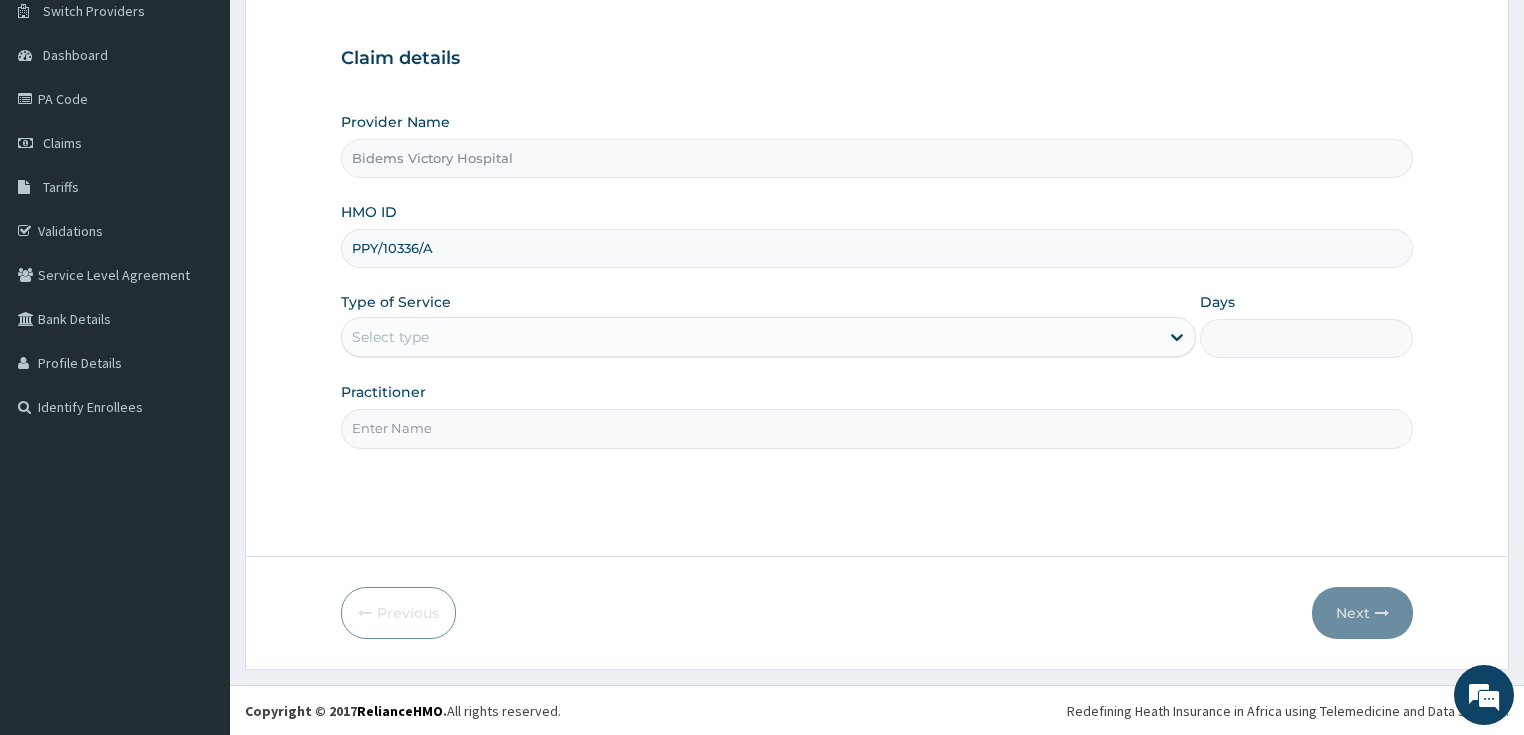 type on "DR SHOKOYA" 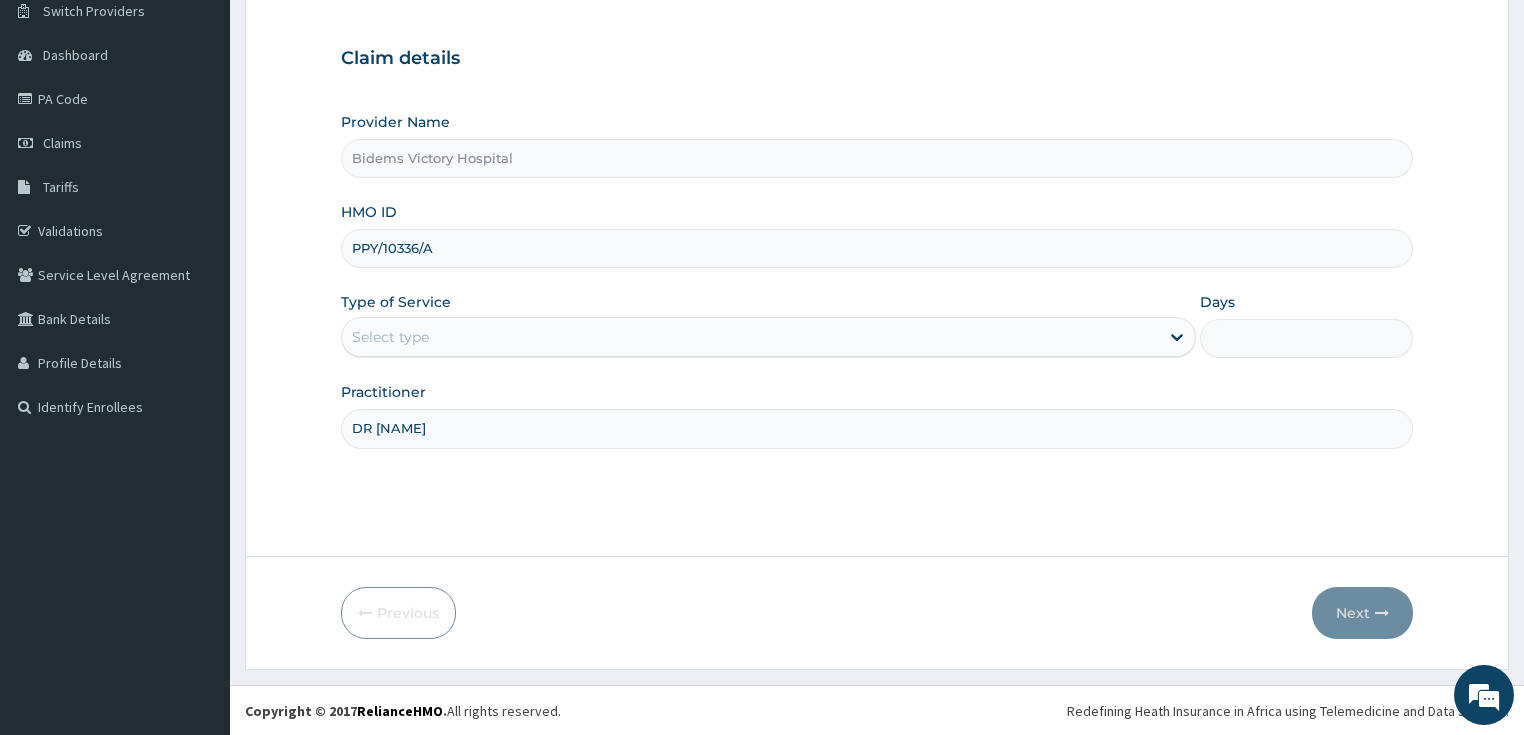 click on "Days" at bounding box center (1307, 338) 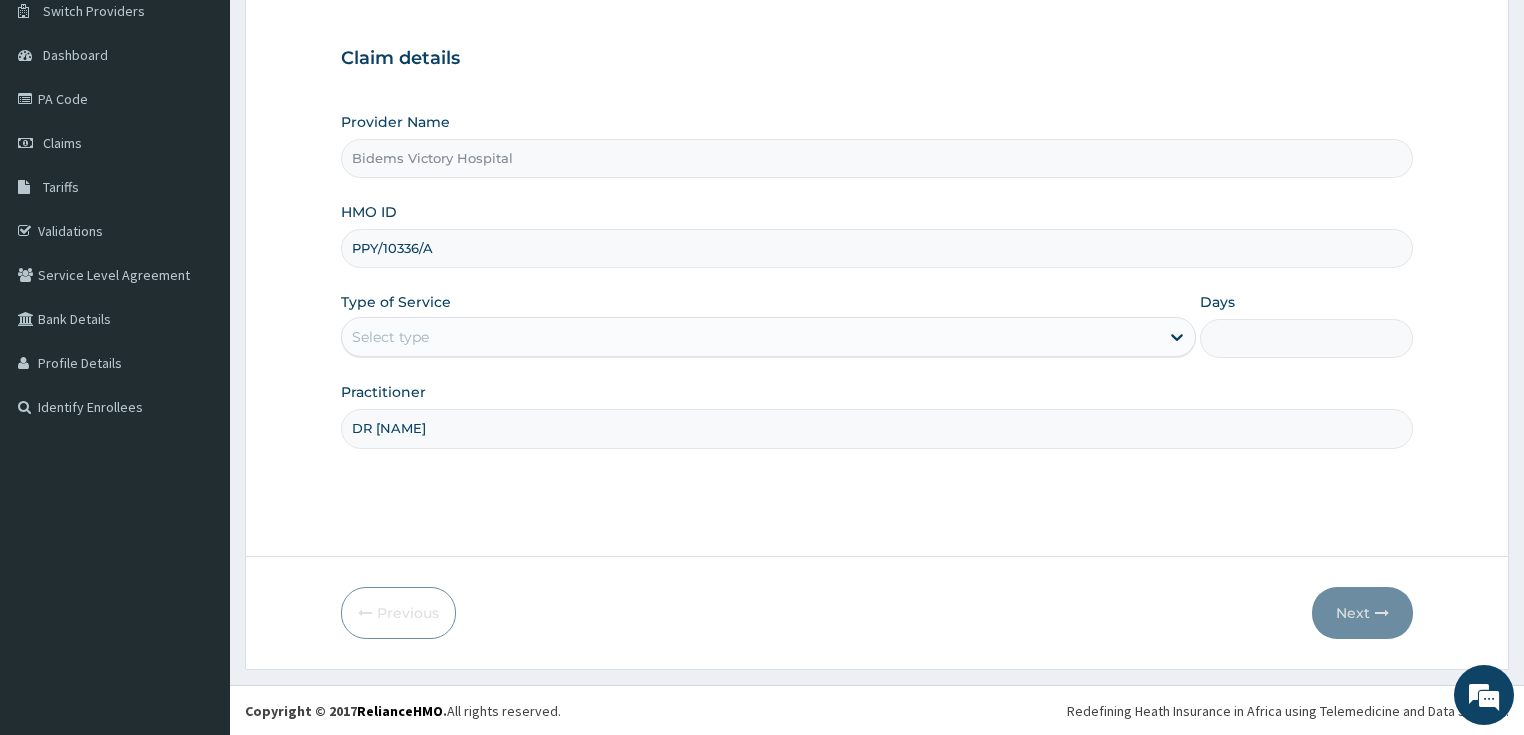 type on "5" 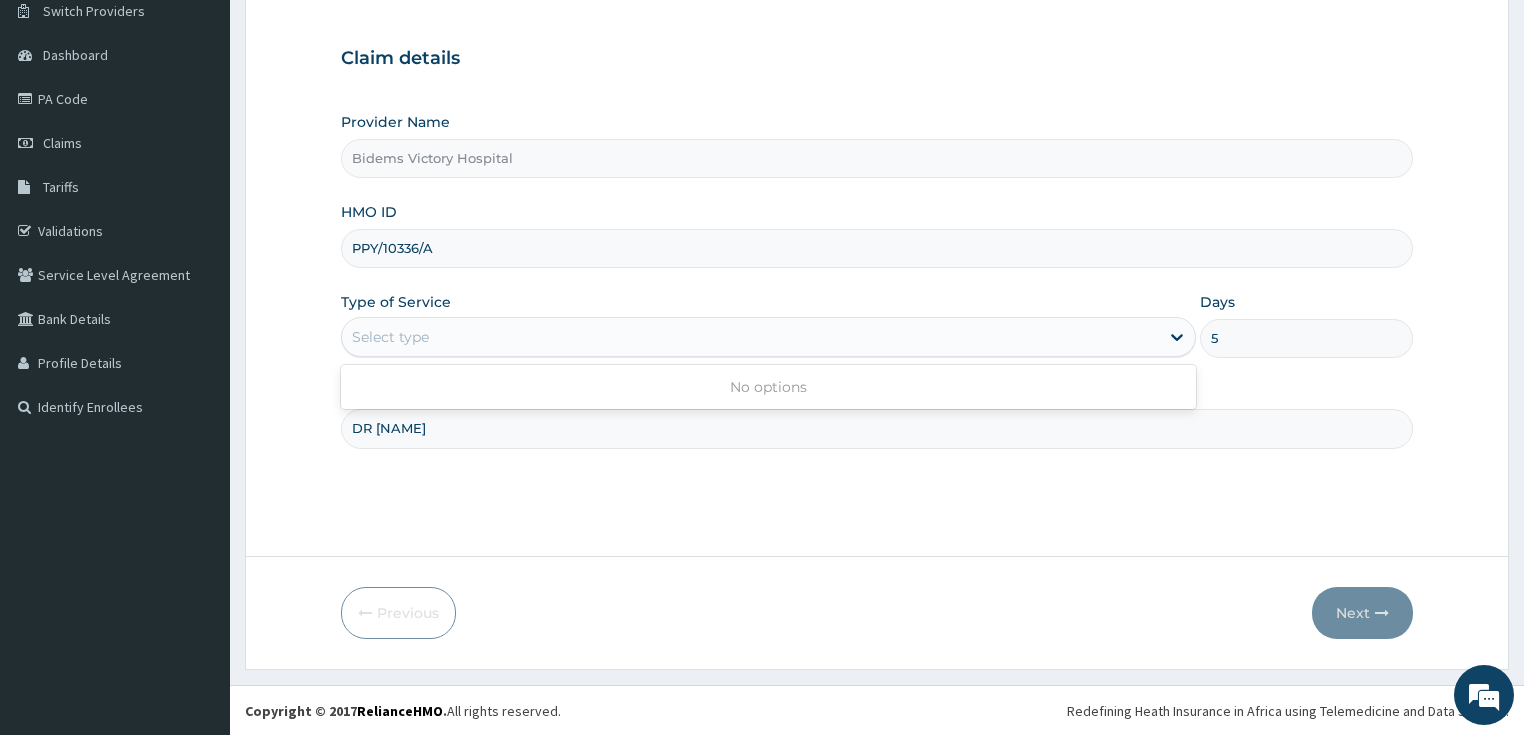 click on "Select type" at bounding box center (750, 337) 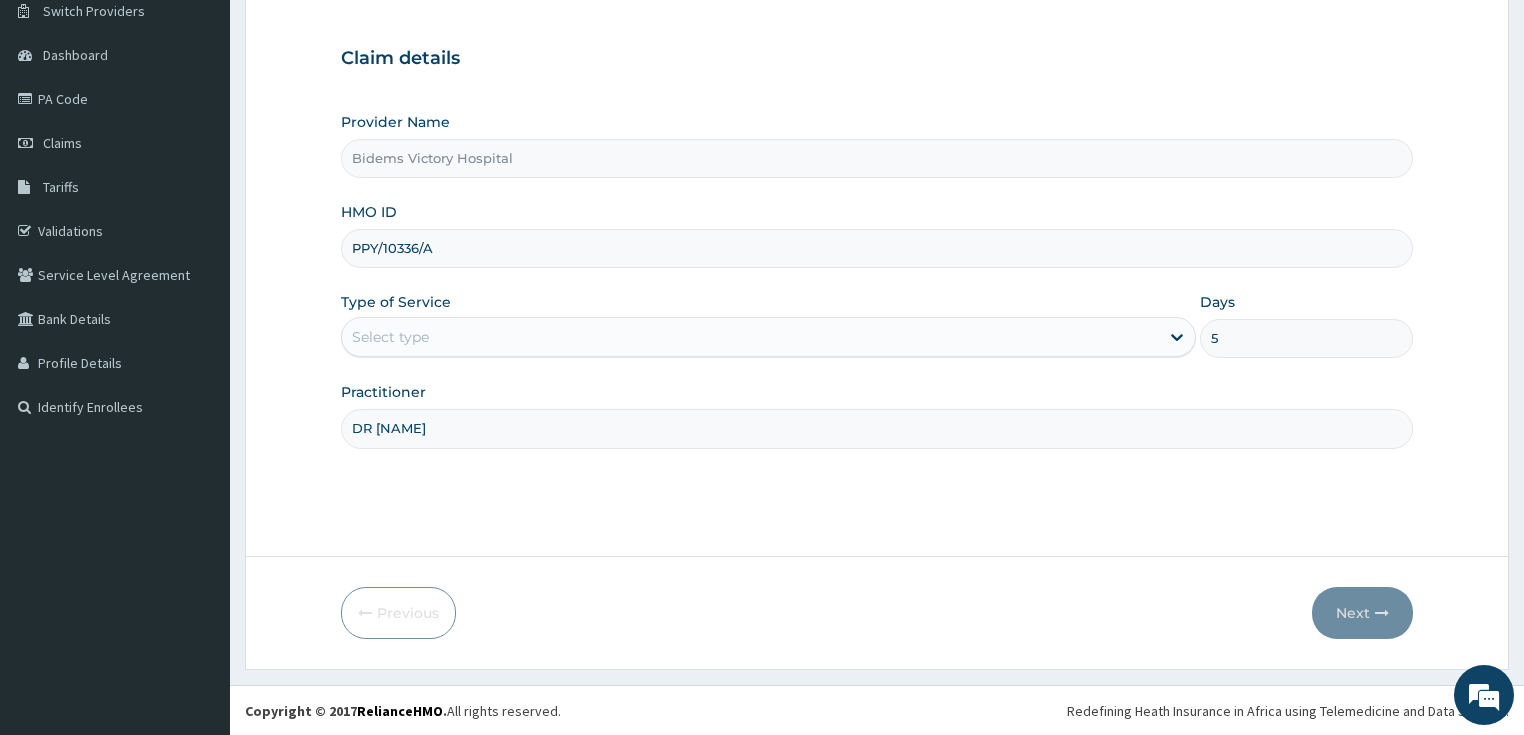 click on "Select type" at bounding box center [750, 337] 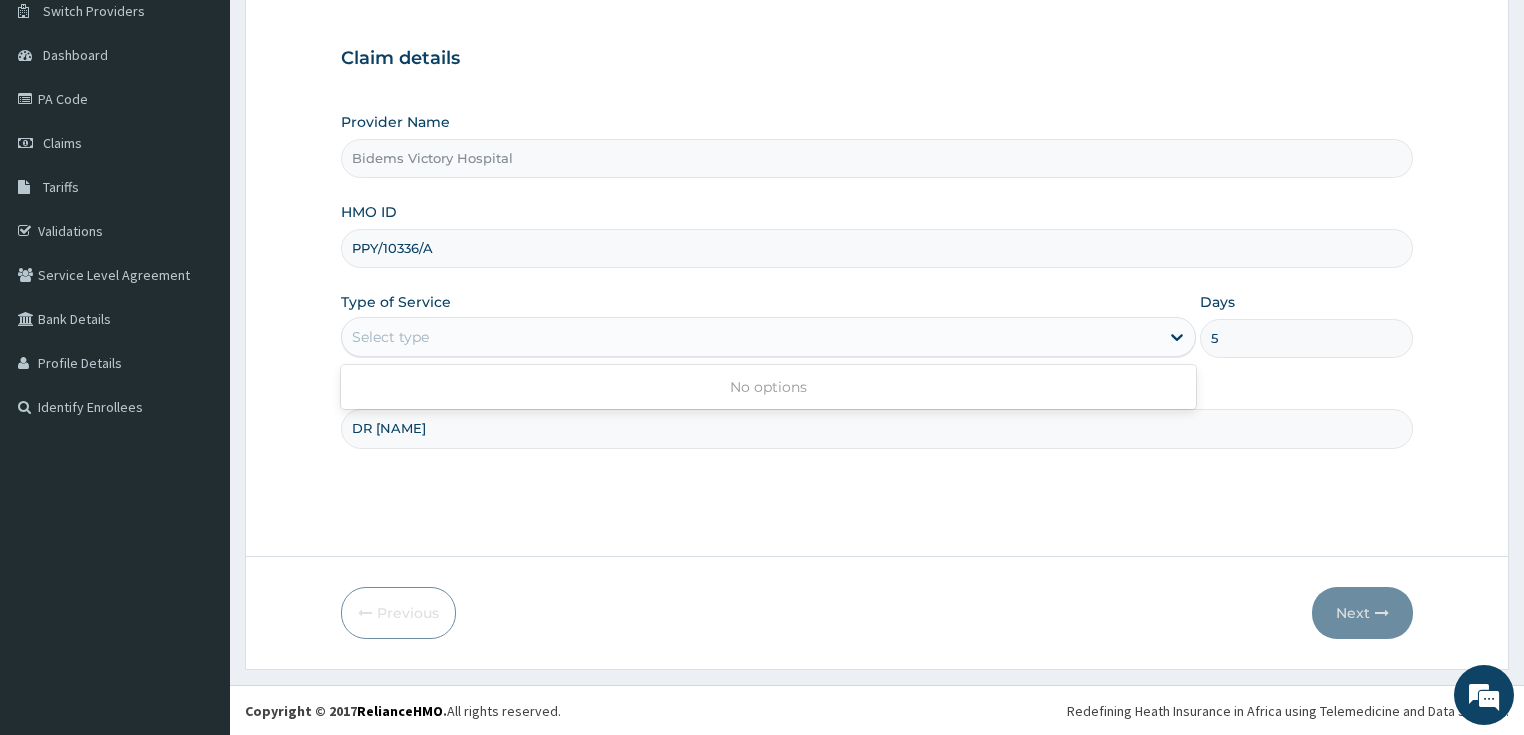 click on "Select type" at bounding box center [750, 337] 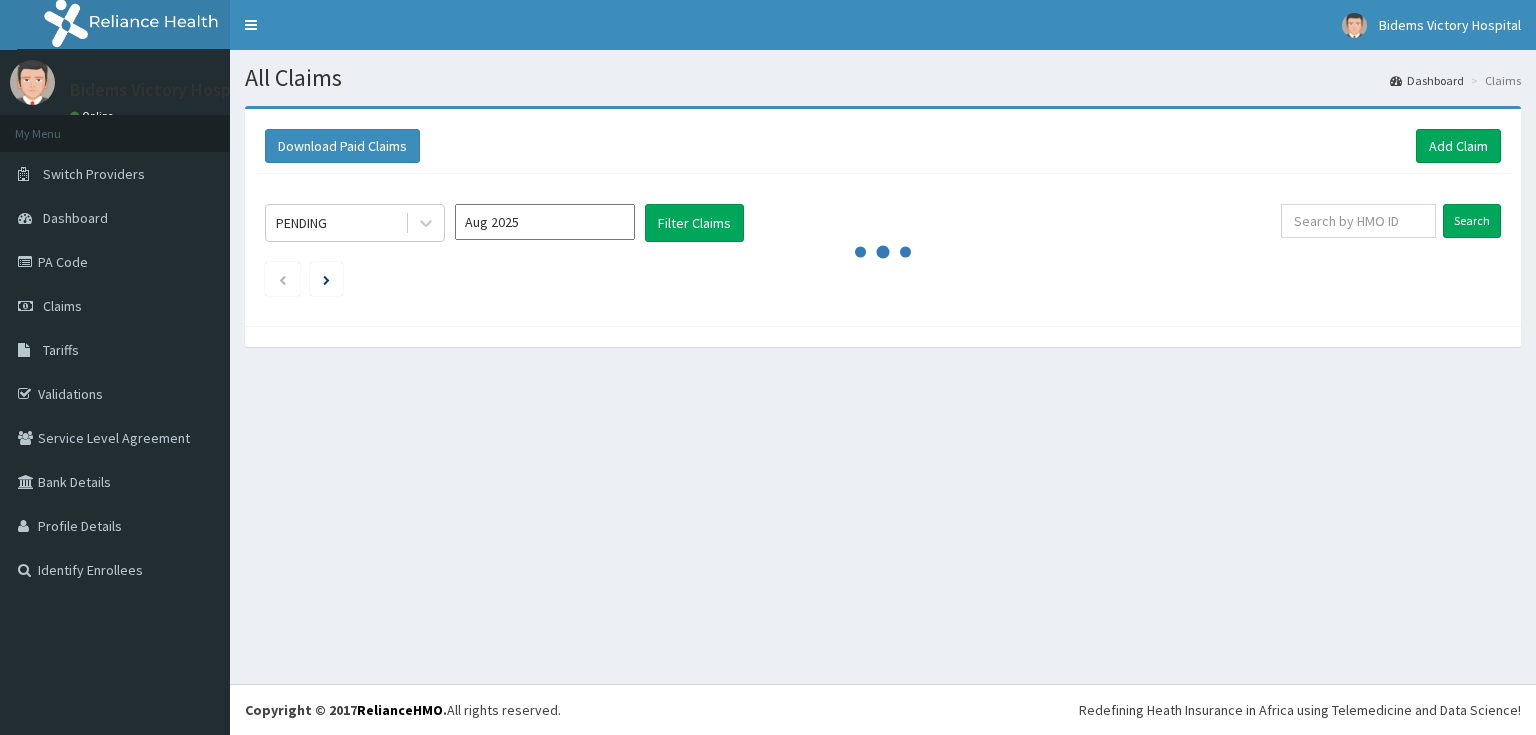 scroll, scrollTop: 0, scrollLeft: 0, axis: both 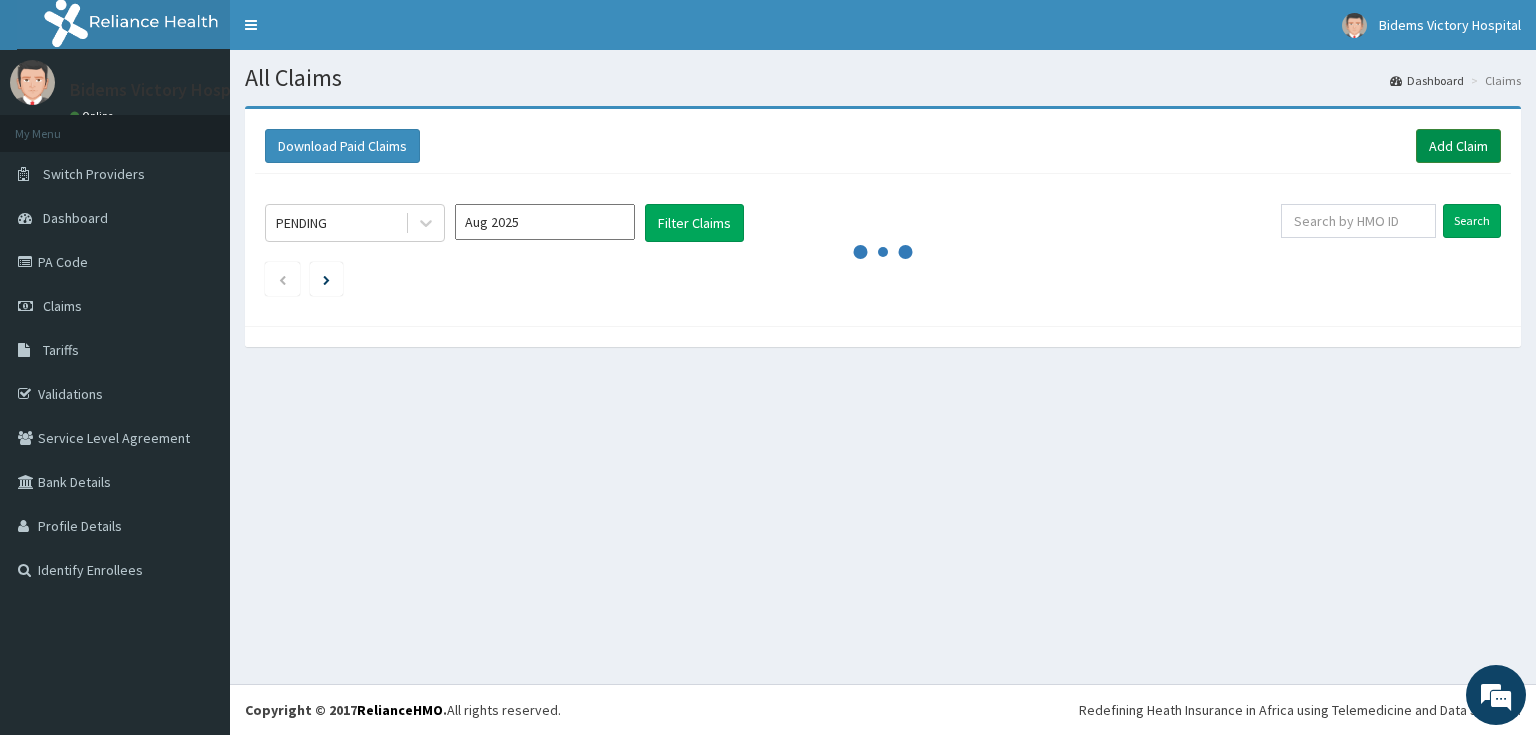 click on "Add Claim" at bounding box center (1458, 146) 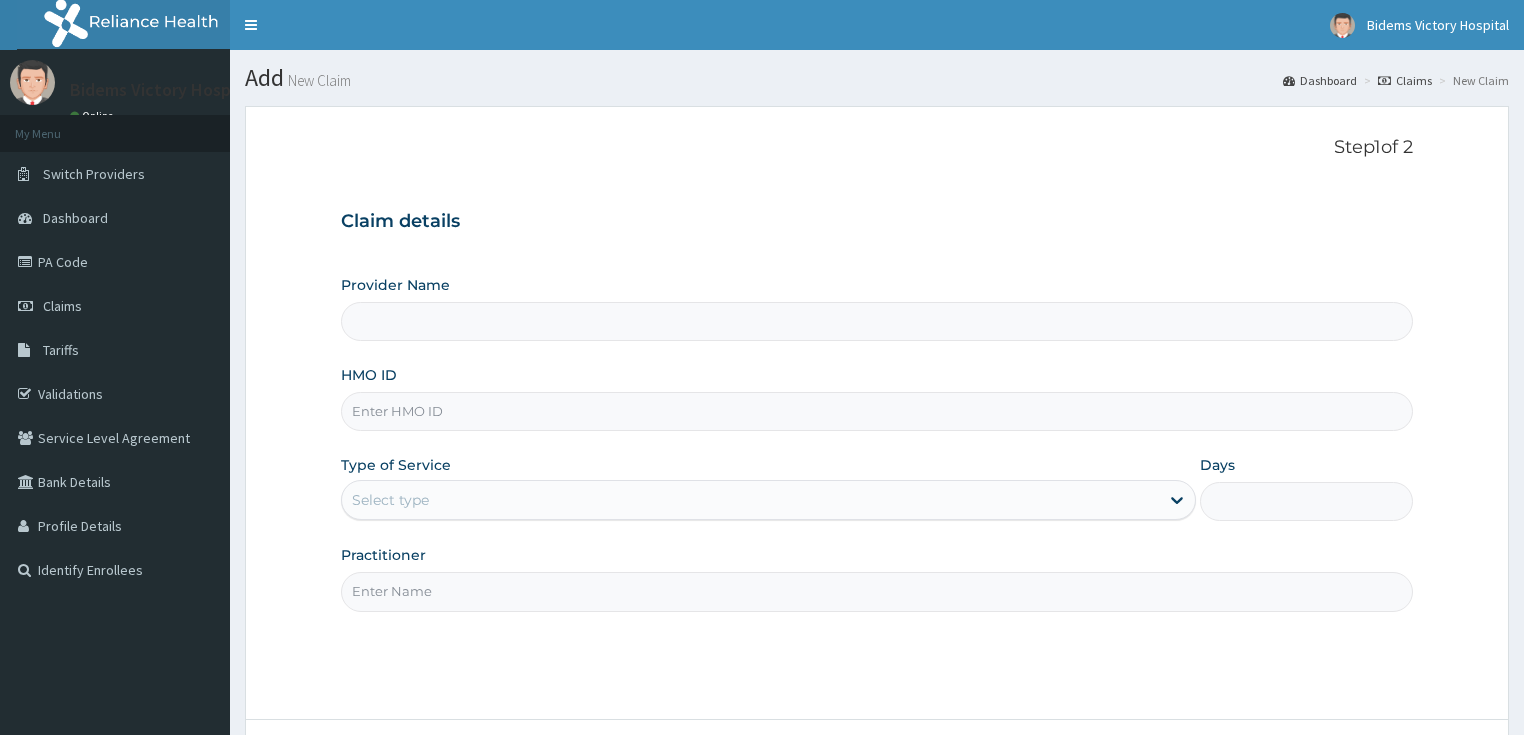 scroll, scrollTop: 0, scrollLeft: 0, axis: both 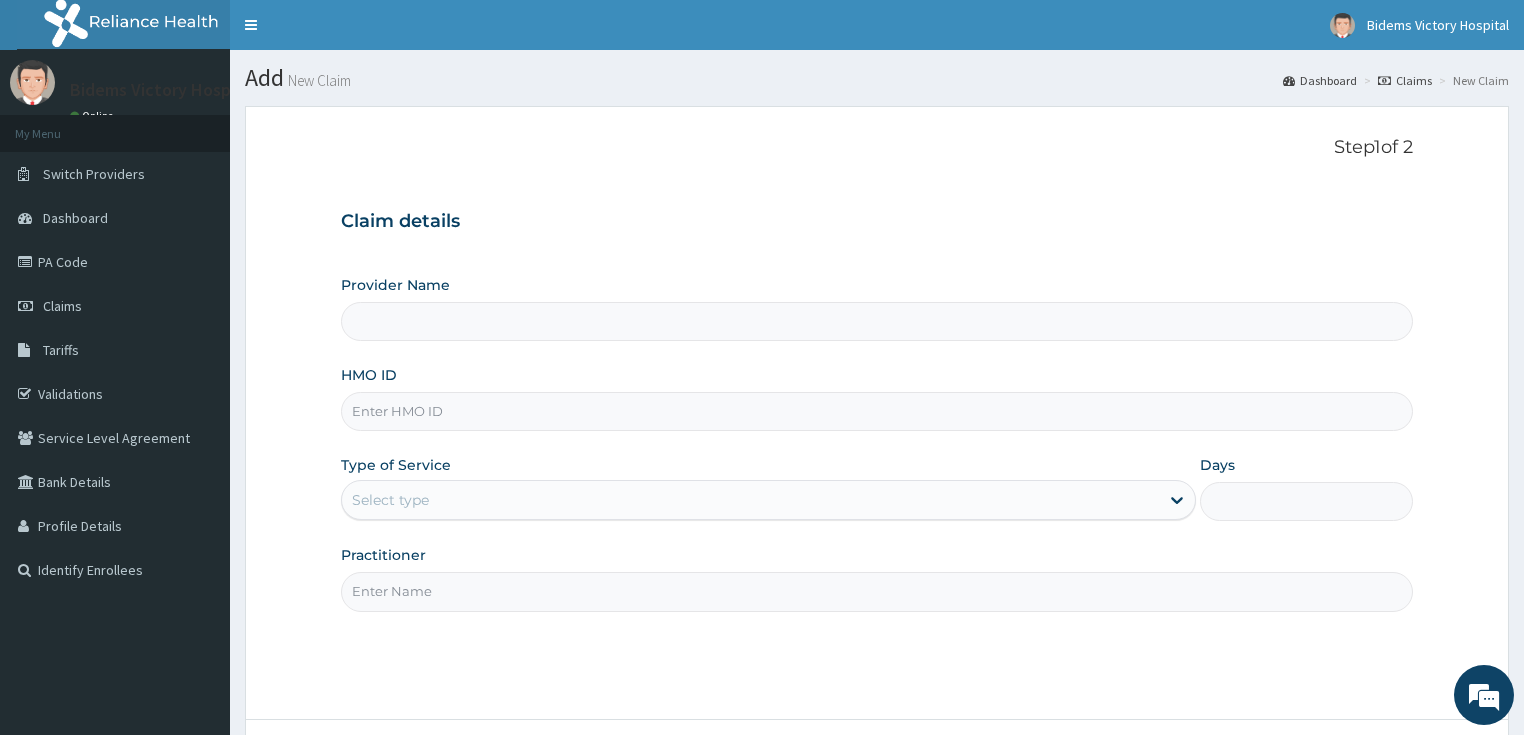 type on "Bidems Victory Hospital" 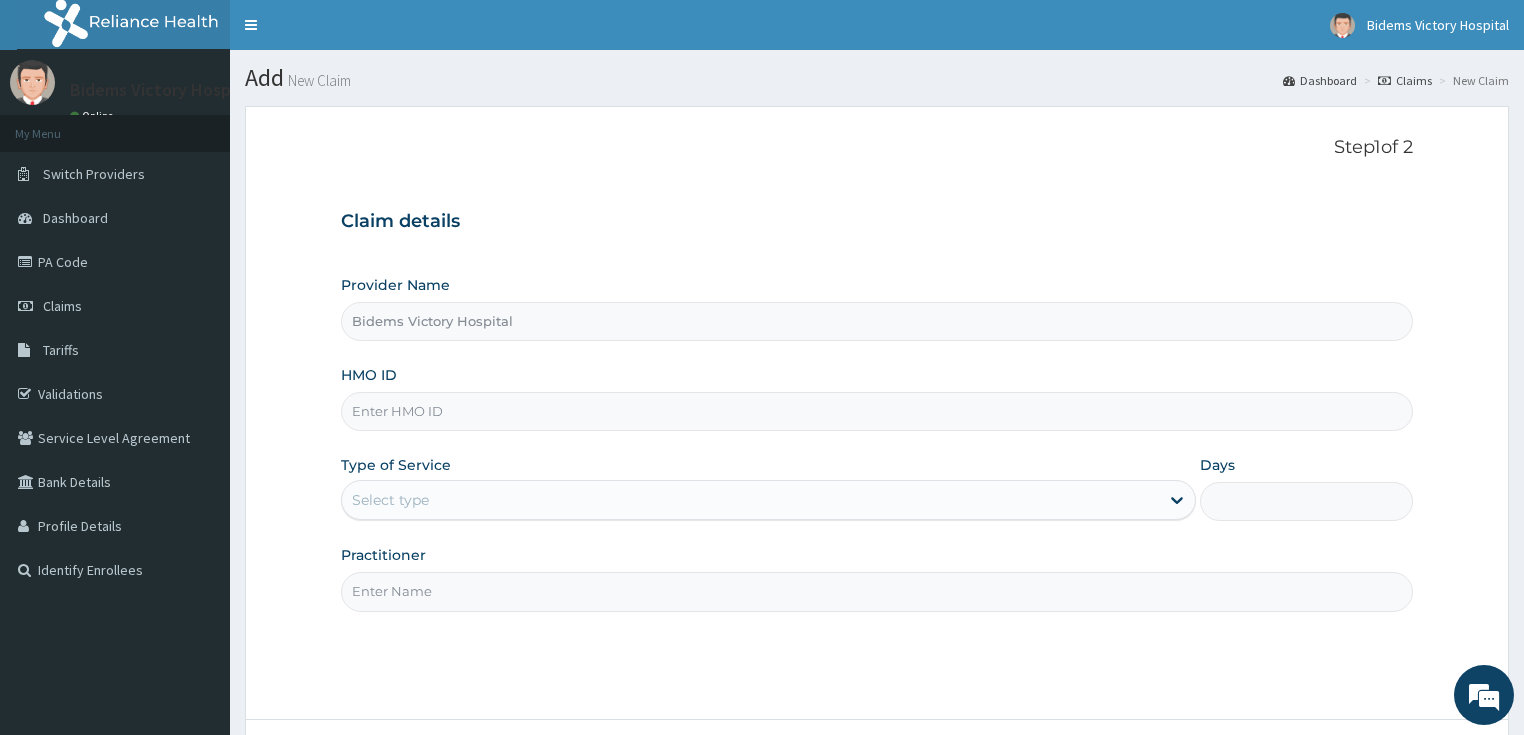 click on "HMO ID" at bounding box center [877, 411] 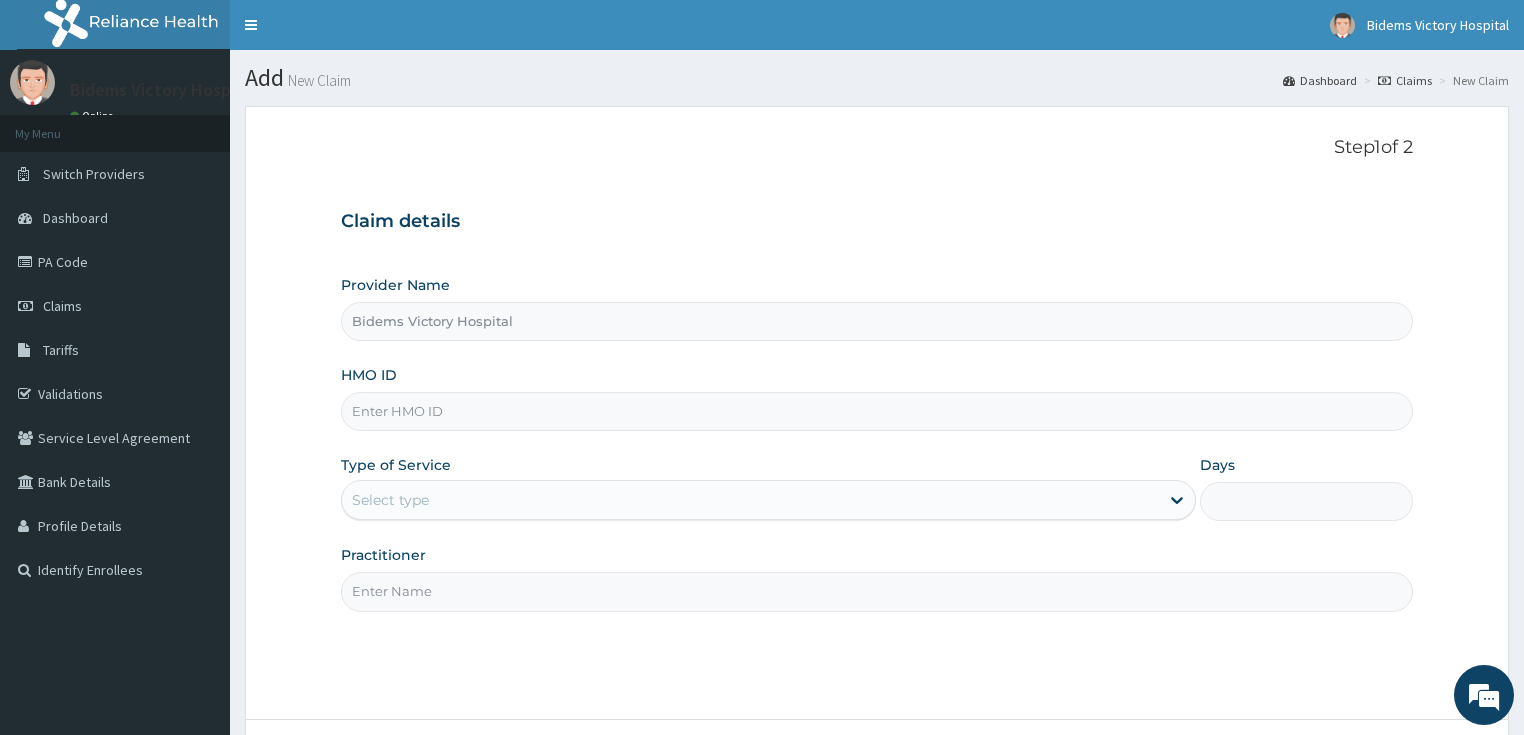 paste on "PPY/10336/A" 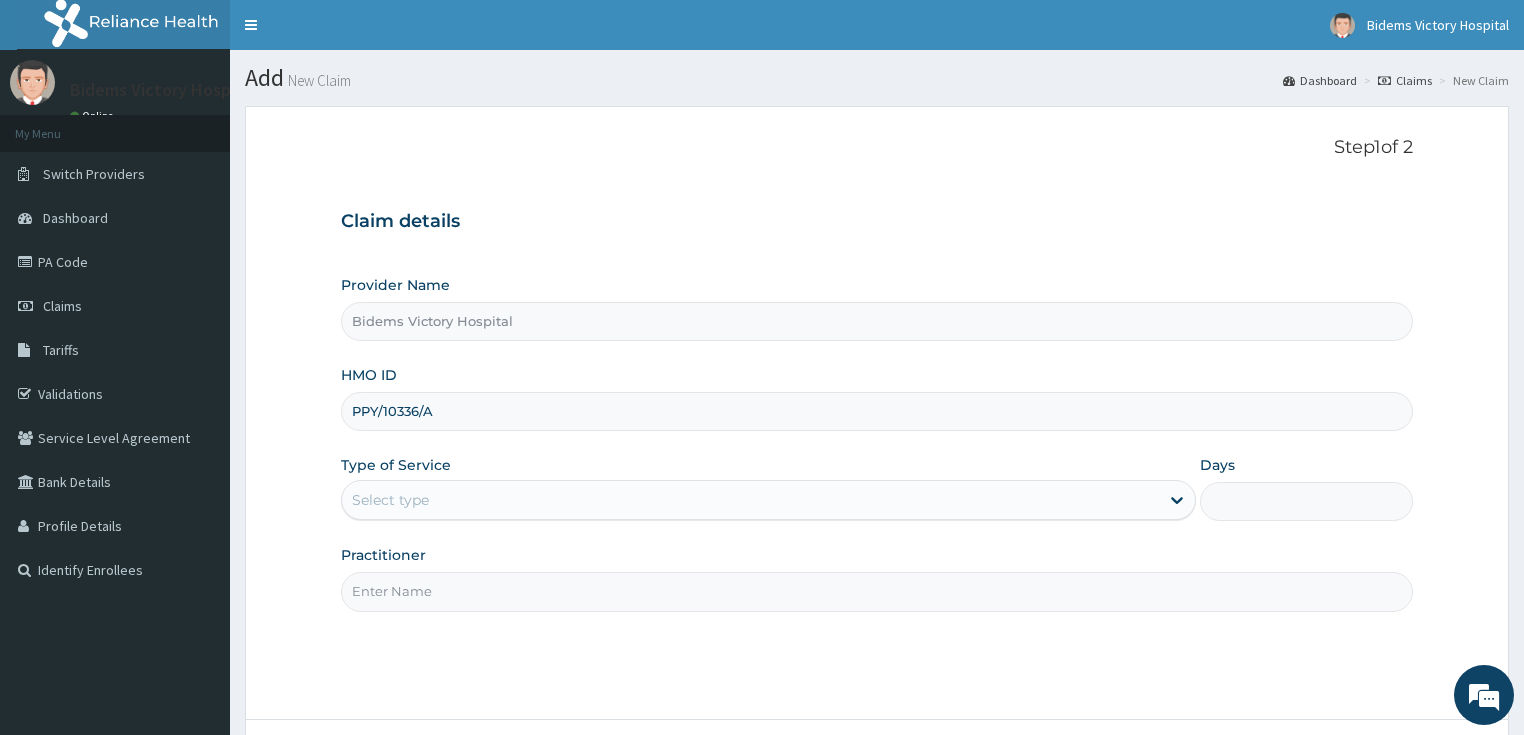 click on "PPY/10336/A" at bounding box center (877, 411) 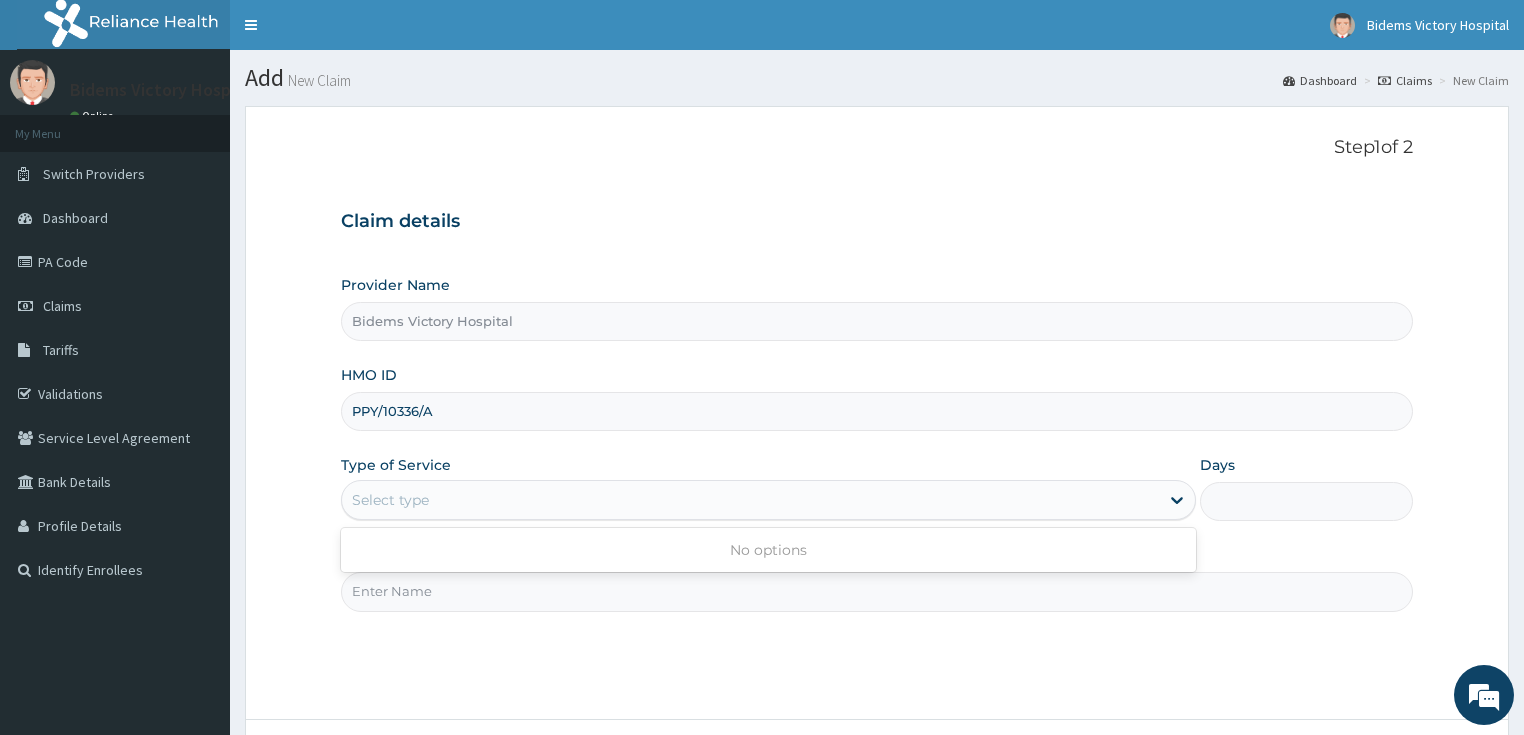 scroll, scrollTop: 0, scrollLeft: 0, axis: both 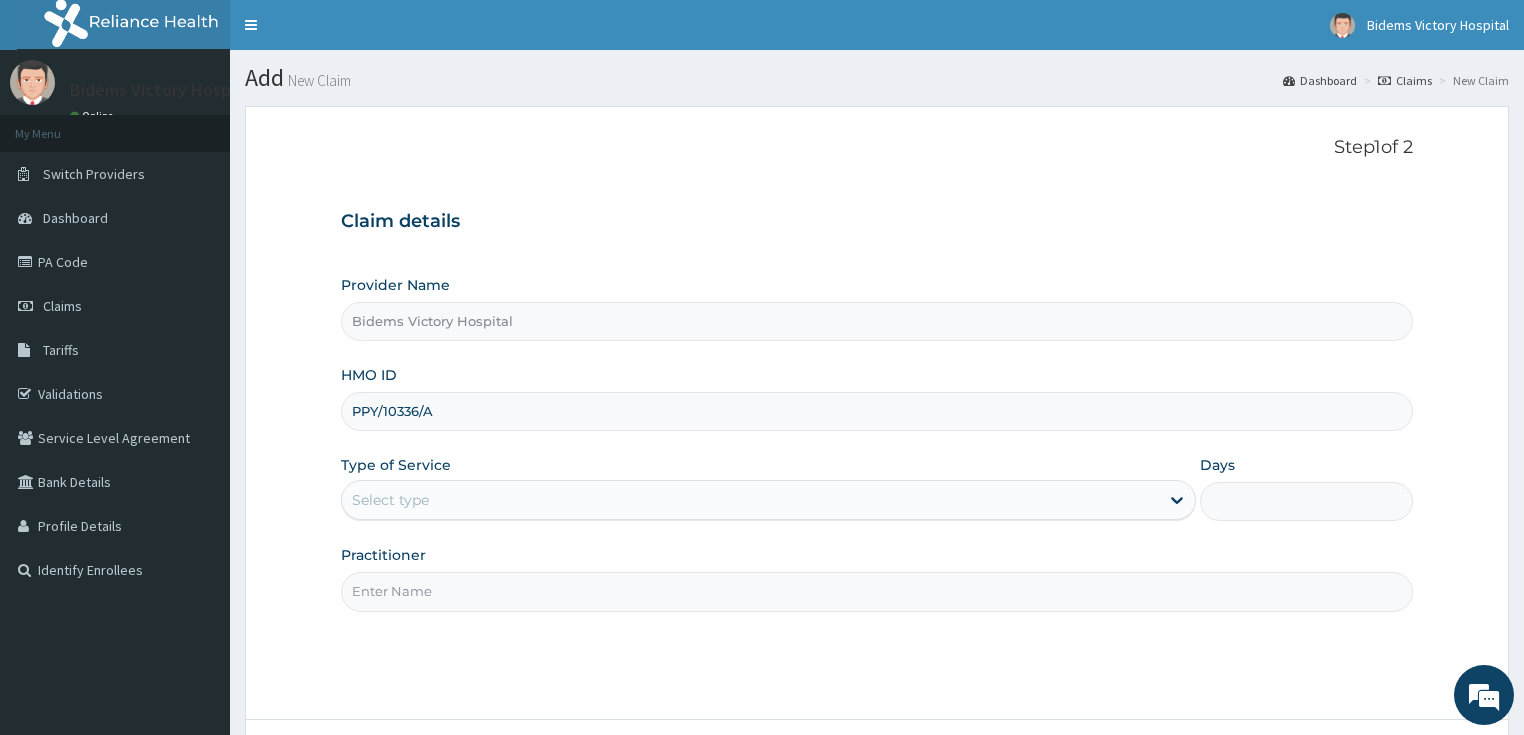 click on "Select type" at bounding box center (390, 500) 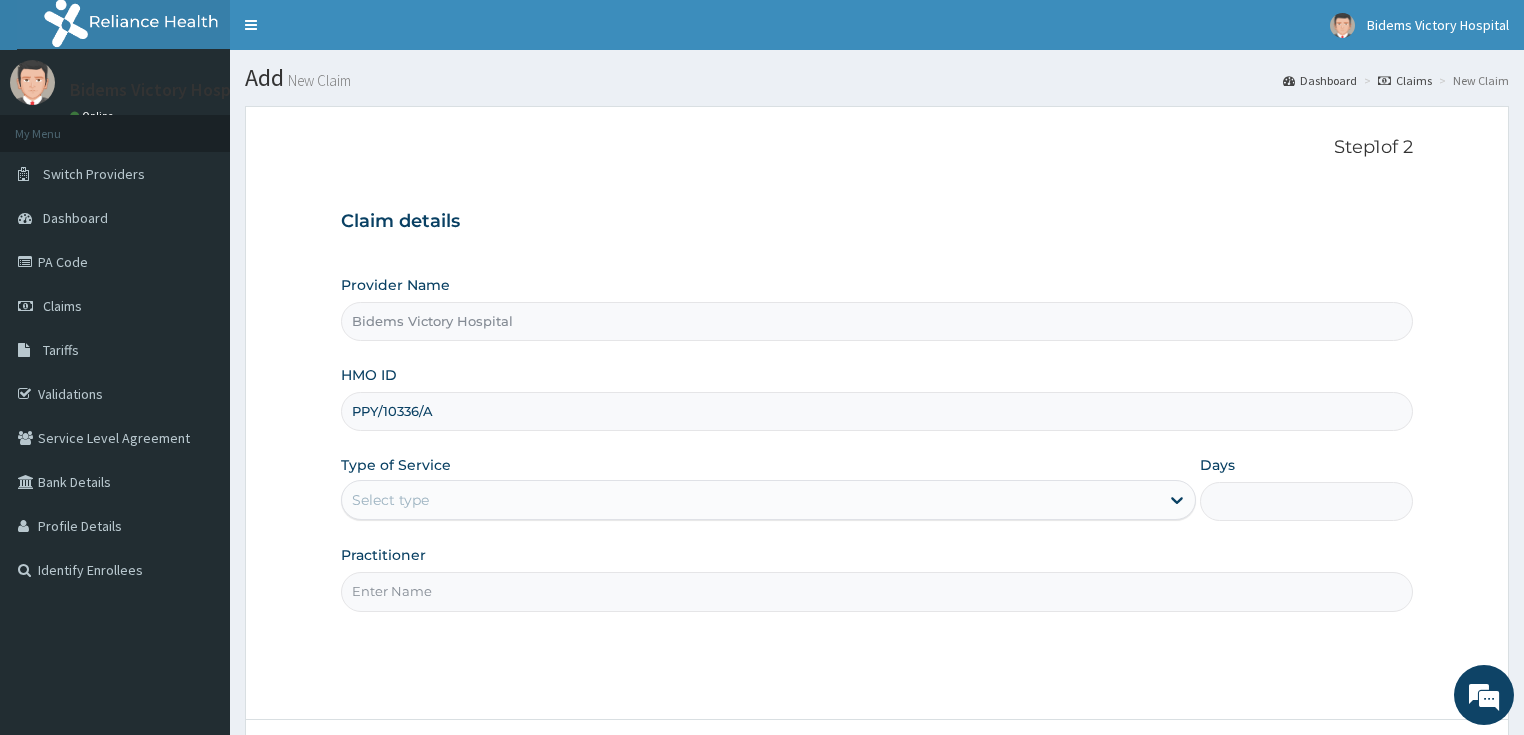 click on "Select type" at bounding box center [390, 500] 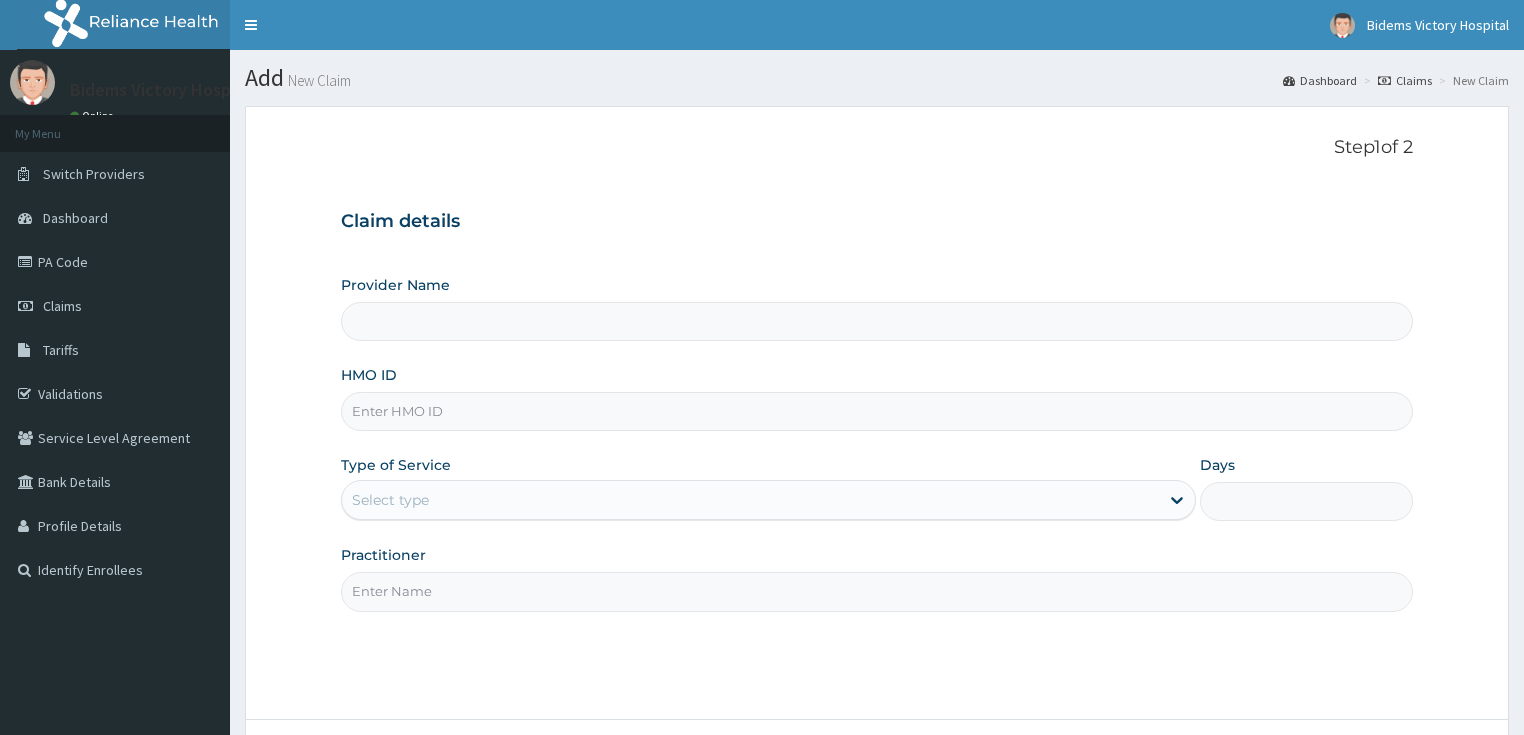 scroll, scrollTop: 0, scrollLeft: 0, axis: both 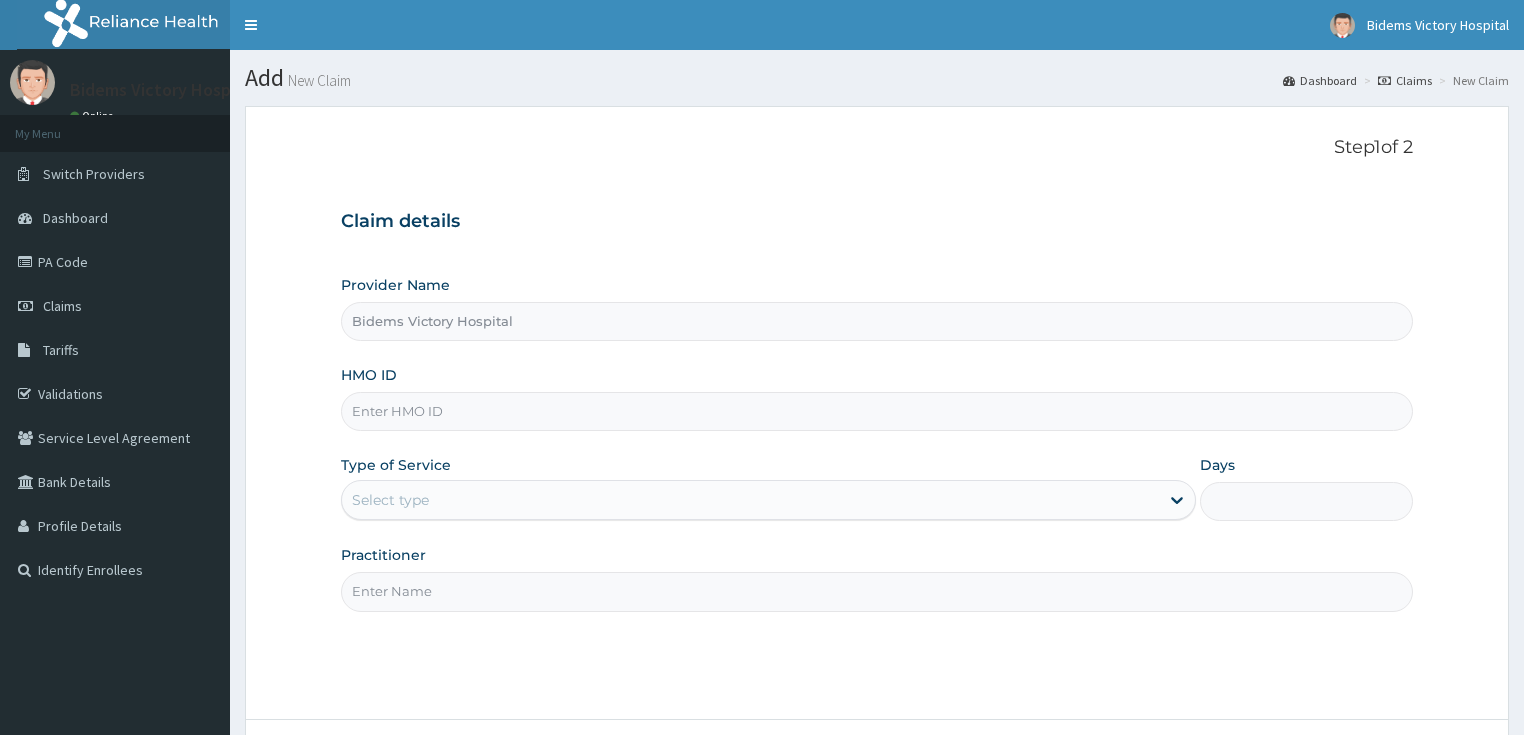 click on "HMO ID" at bounding box center (877, 411) 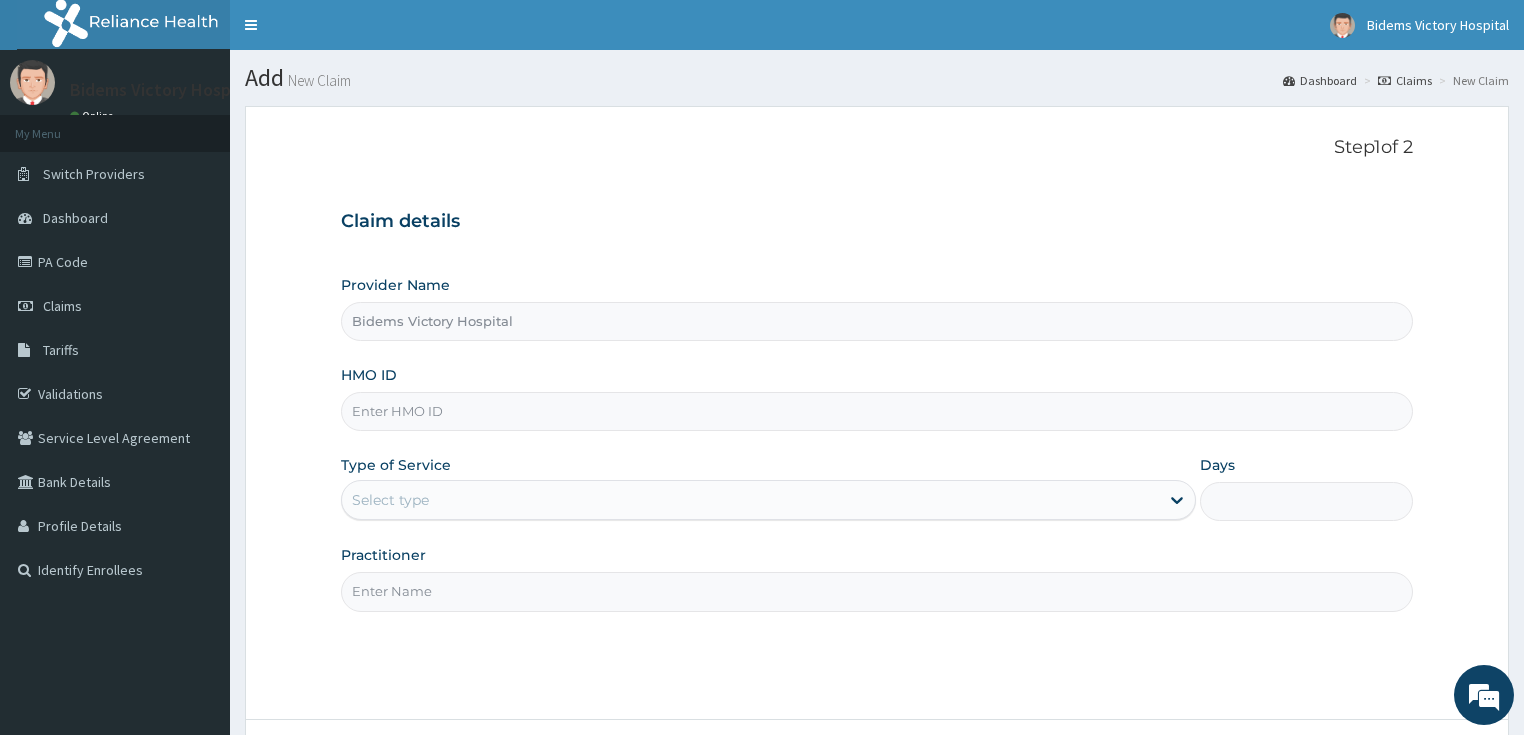 paste on "please note that enrollee spent 4days on admission and theses are the medications administered kindly update code accordingly as the code issued is not showing the full treatment" 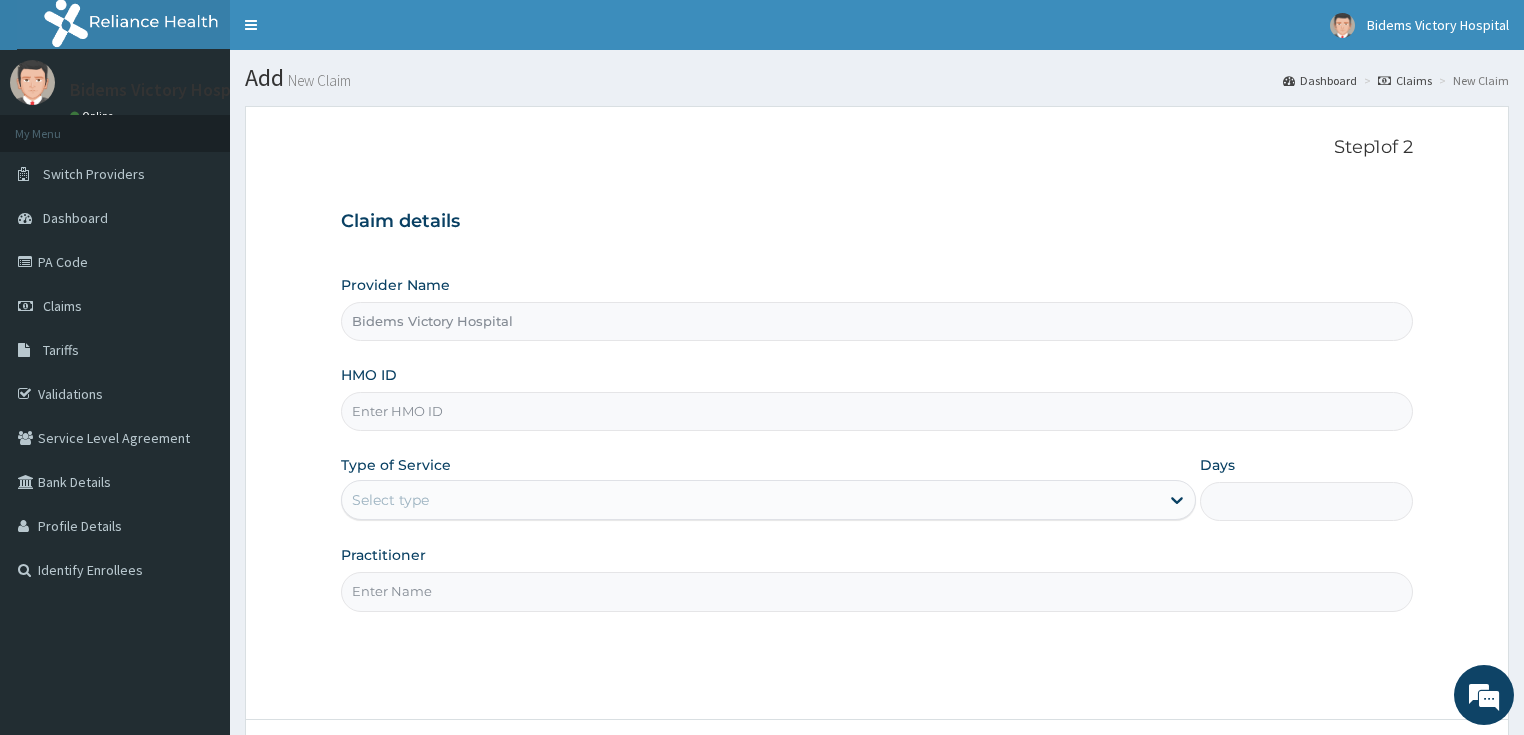 type on "please note that enrollee spent 4days on admission and theses are the medications administered kindly update code accordingly as the code issued is not showing the full treatment" 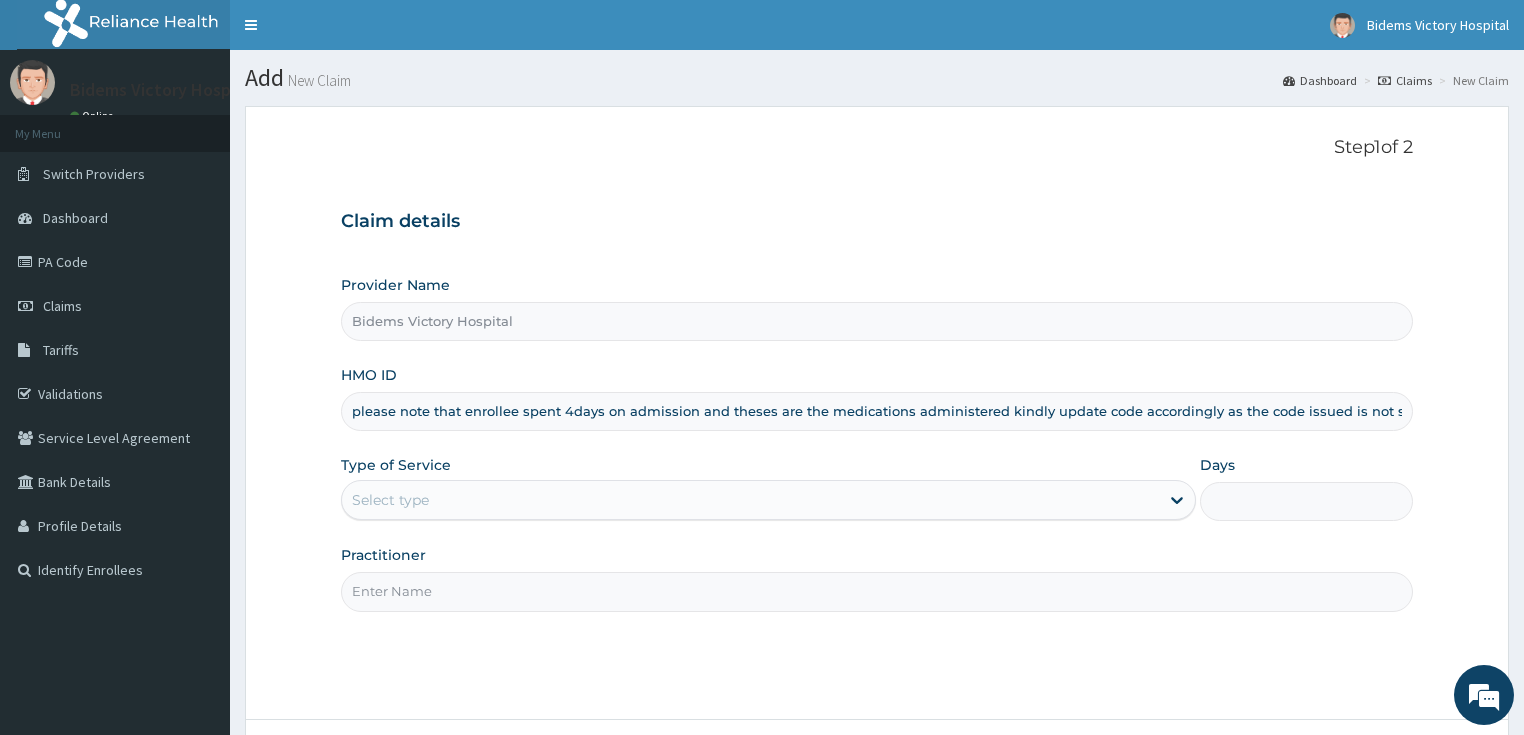 scroll, scrollTop: 0, scrollLeft: 148, axis: horizontal 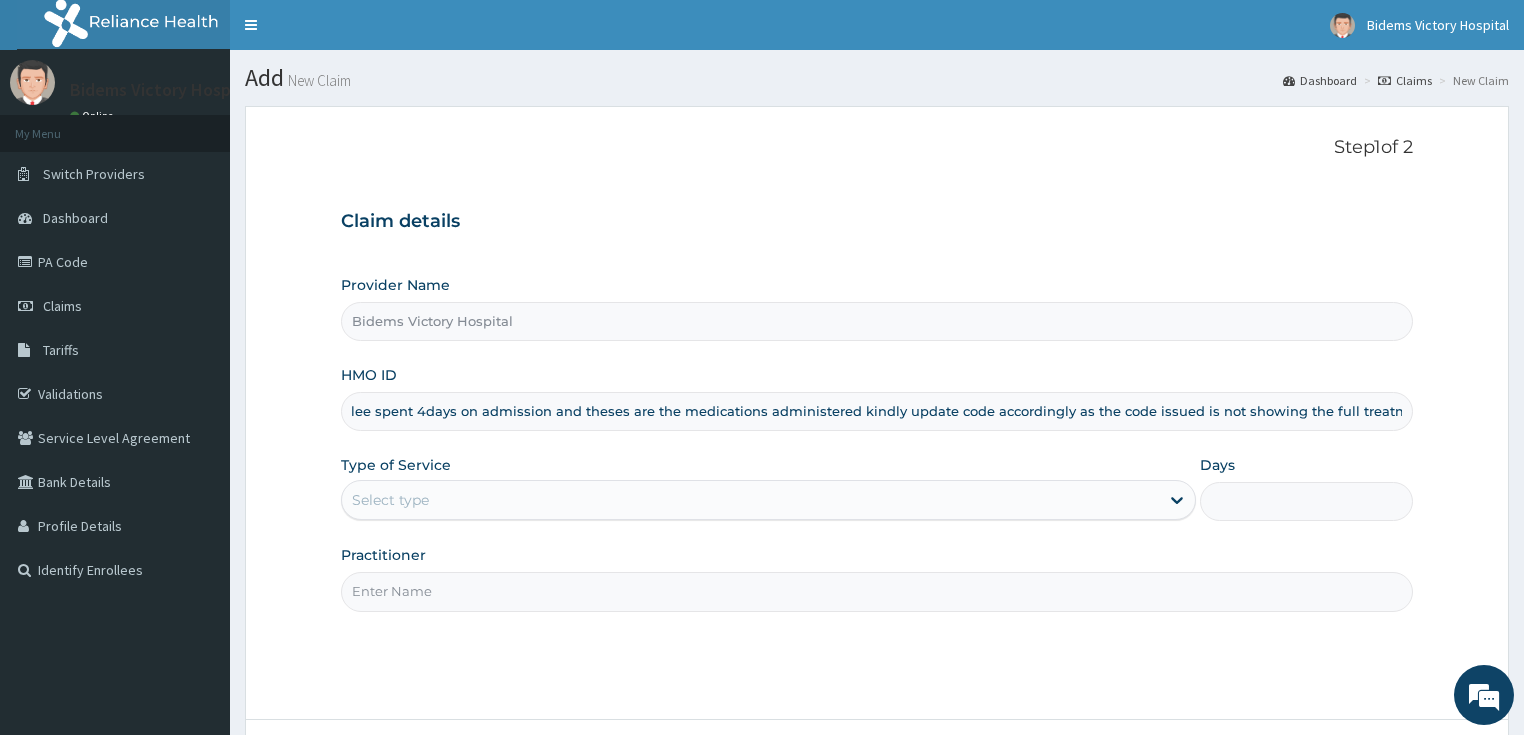 click on "please note that enrollee spent 4days on admission and theses are the medications administered kindly update code accordingly as the code issued is not showing the full treatment" at bounding box center (877, 411) 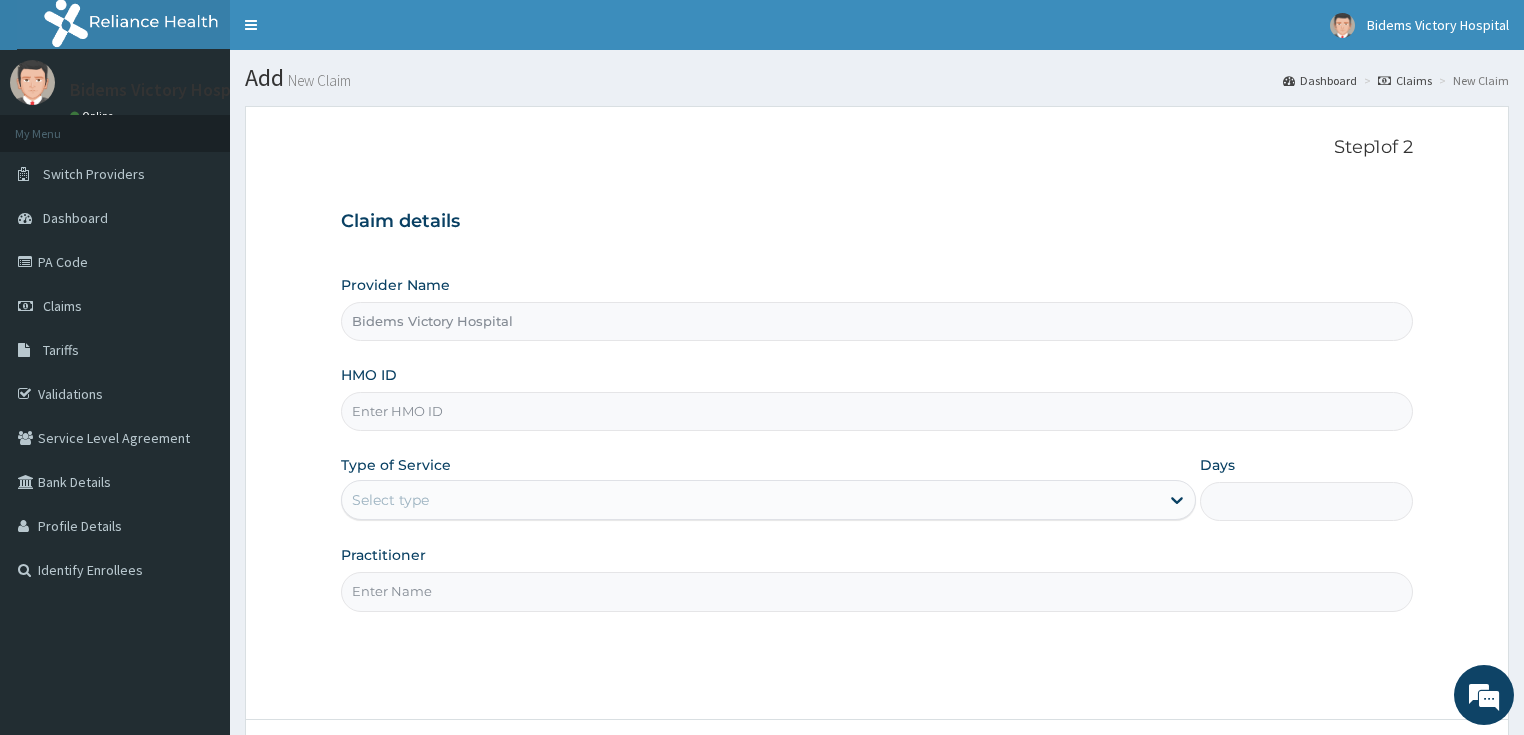 scroll, scrollTop: 0, scrollLeft: 0, axis: both 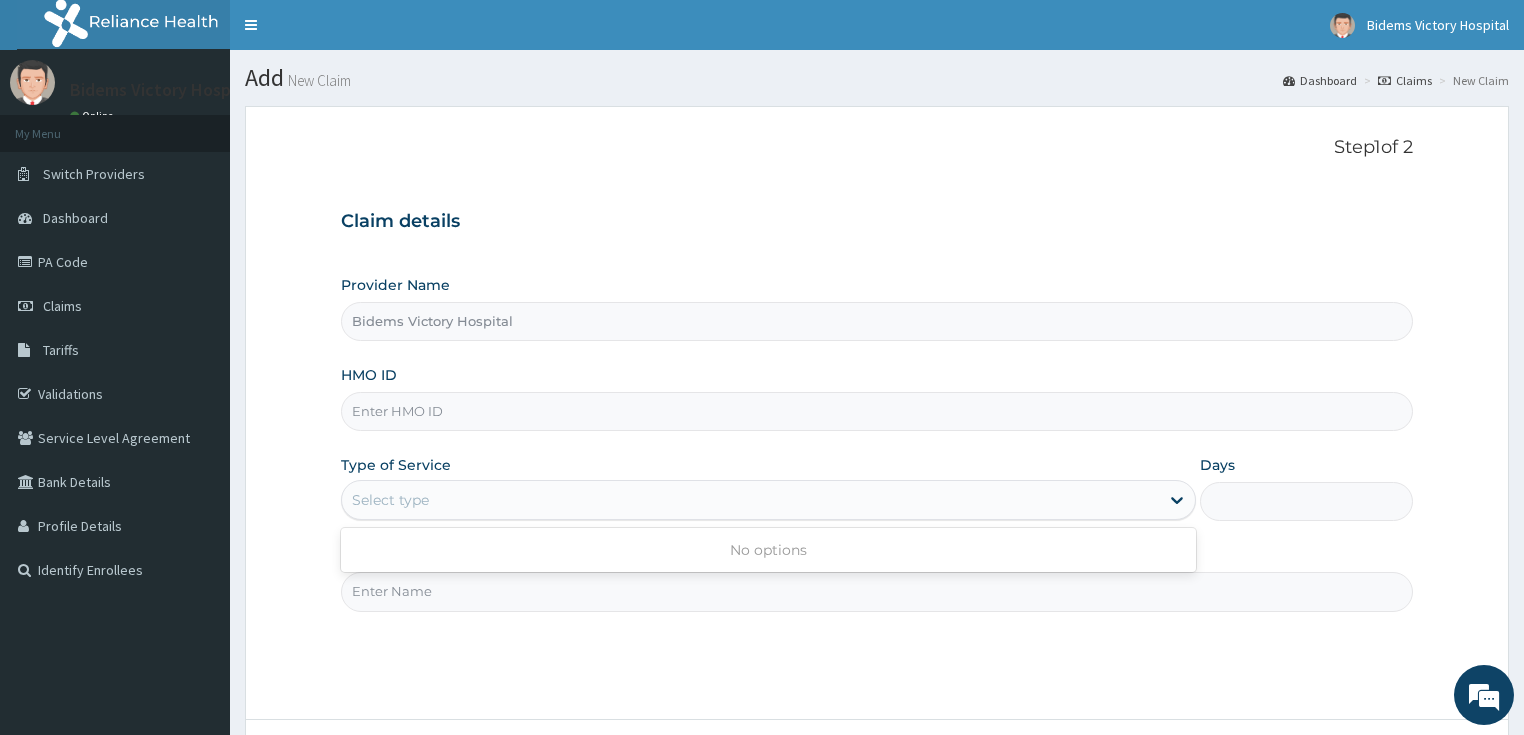 click on "Select type" at bounding box center (390, 500) 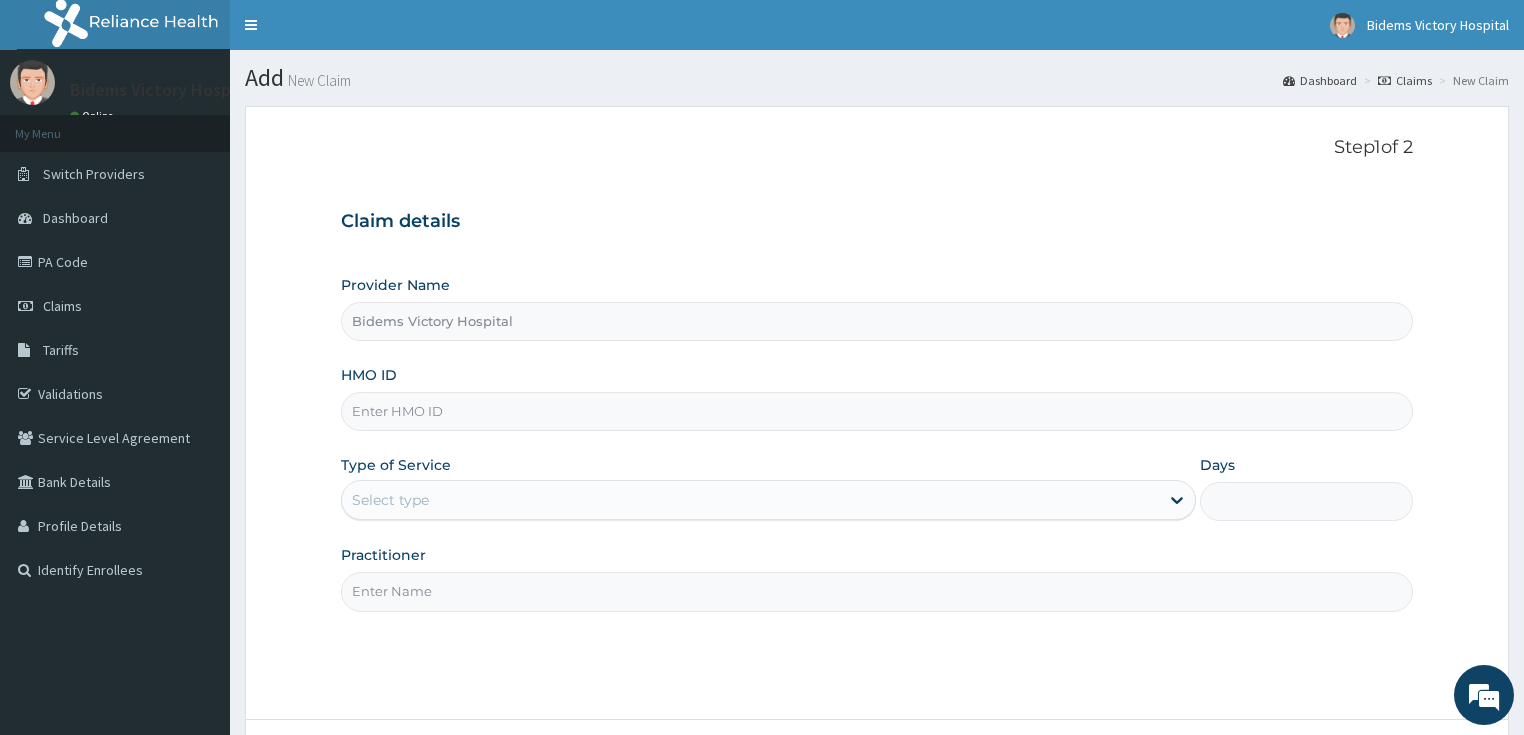 click on "HMO ID" at bounding box center (877, 411) 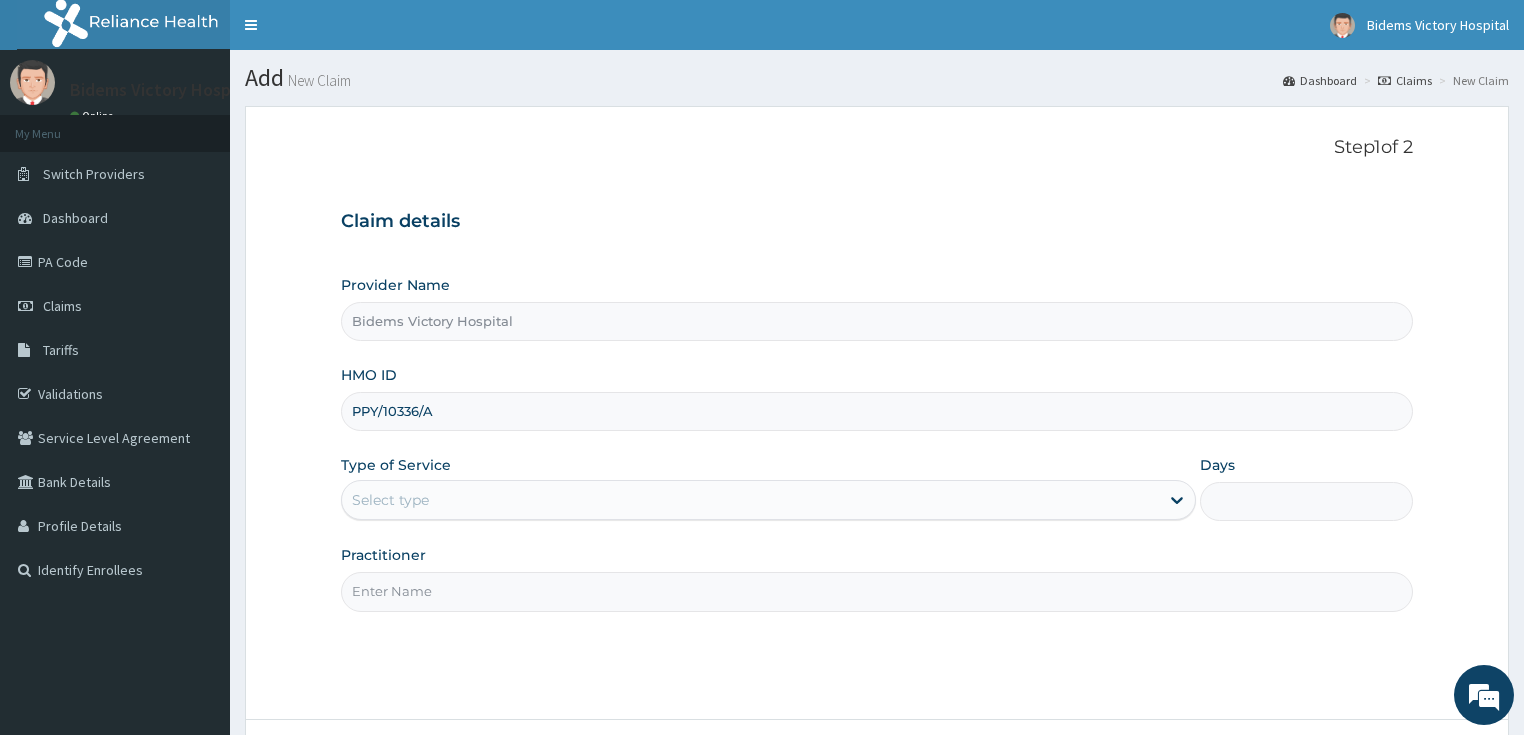 type on "PPY/10336/A" 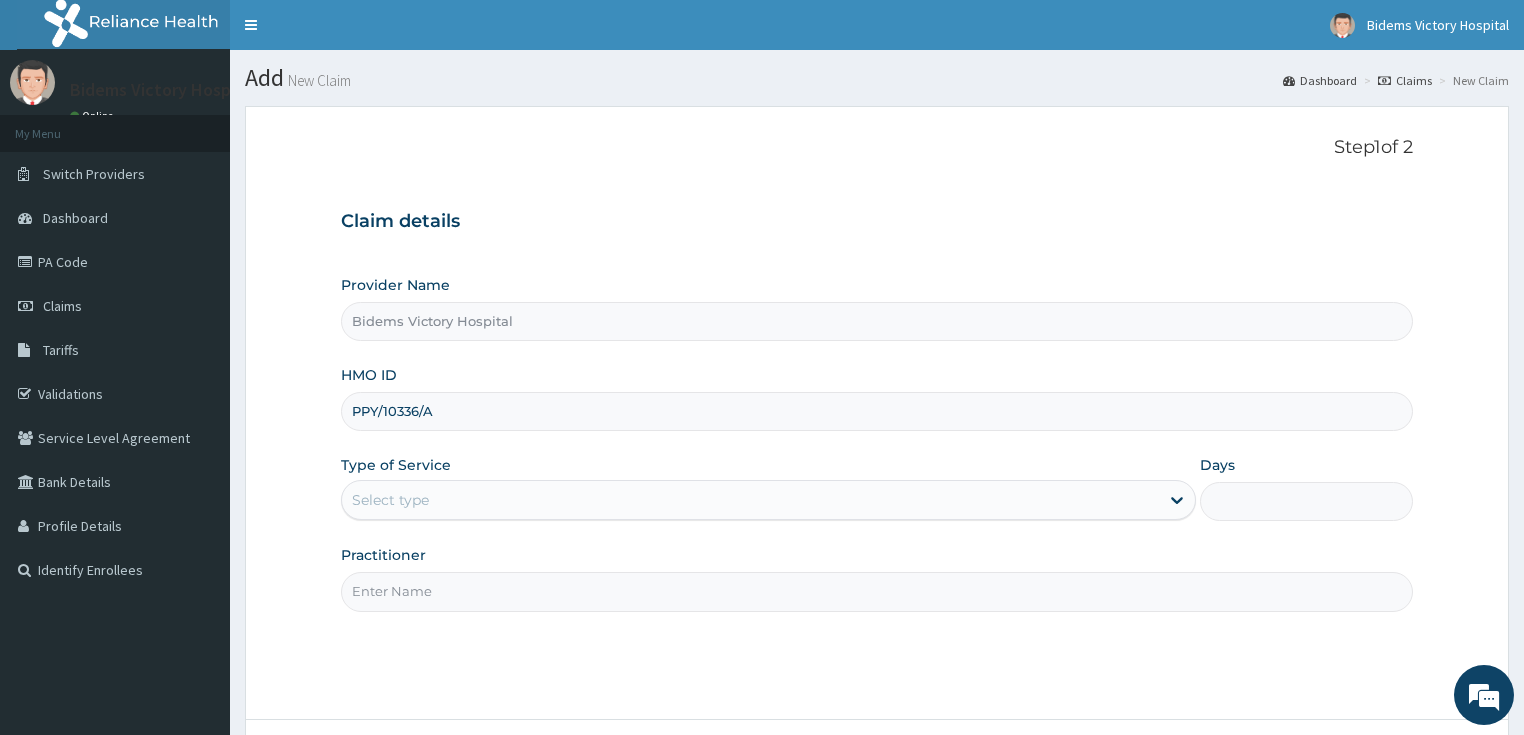 click on "Select type" at bounding box center (750, 500) 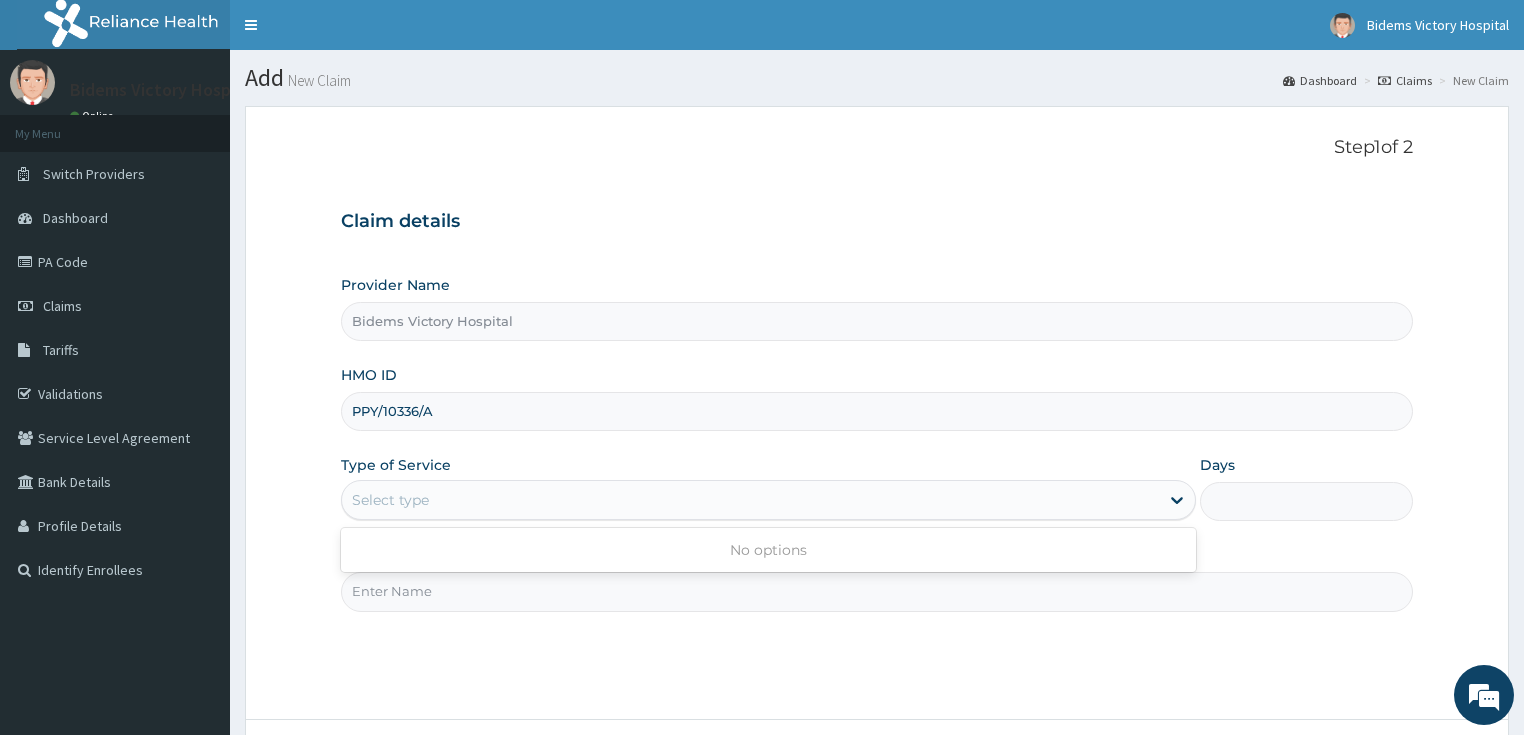 click on "Select type" at bounding box center [750, 500] 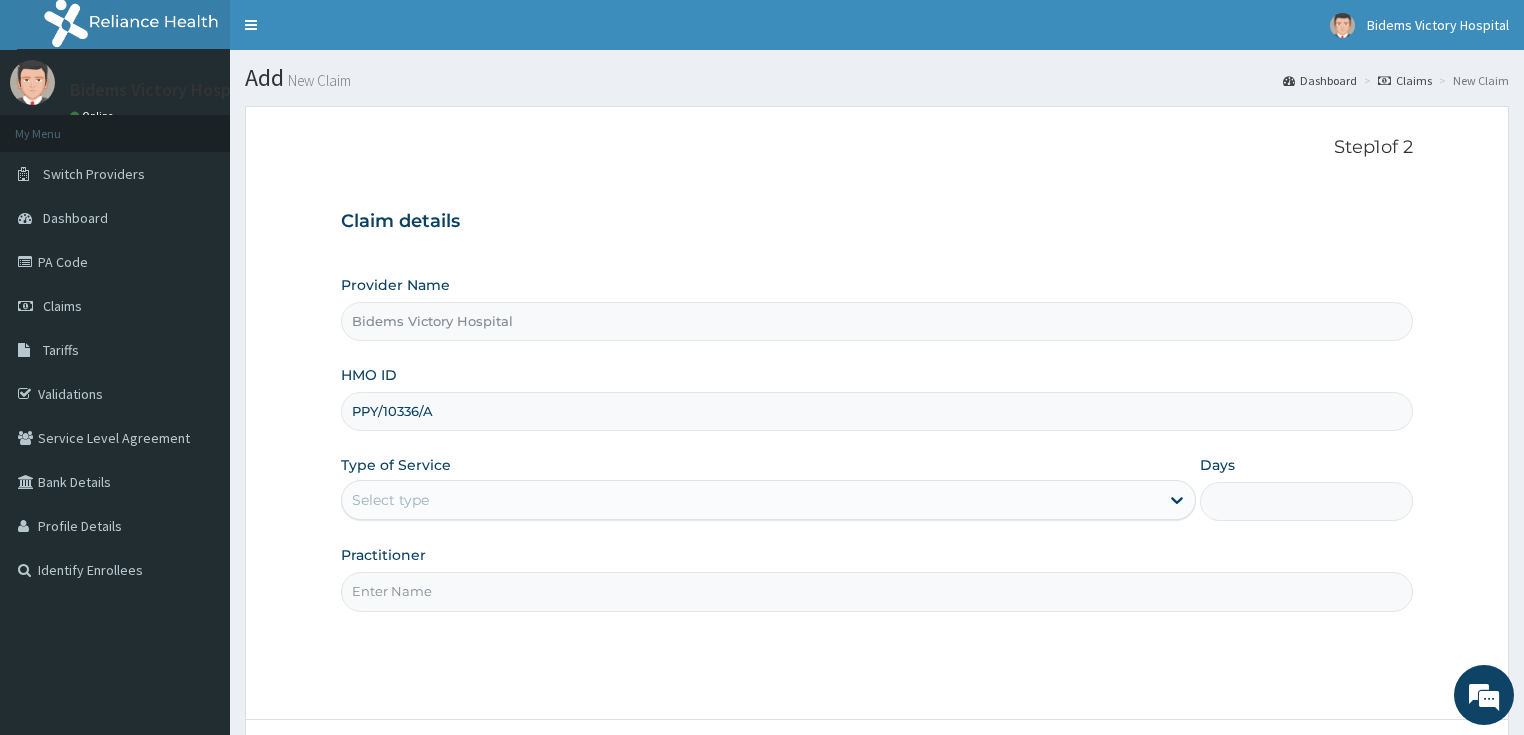 click on "Select type" at bounding box center (750, 500) 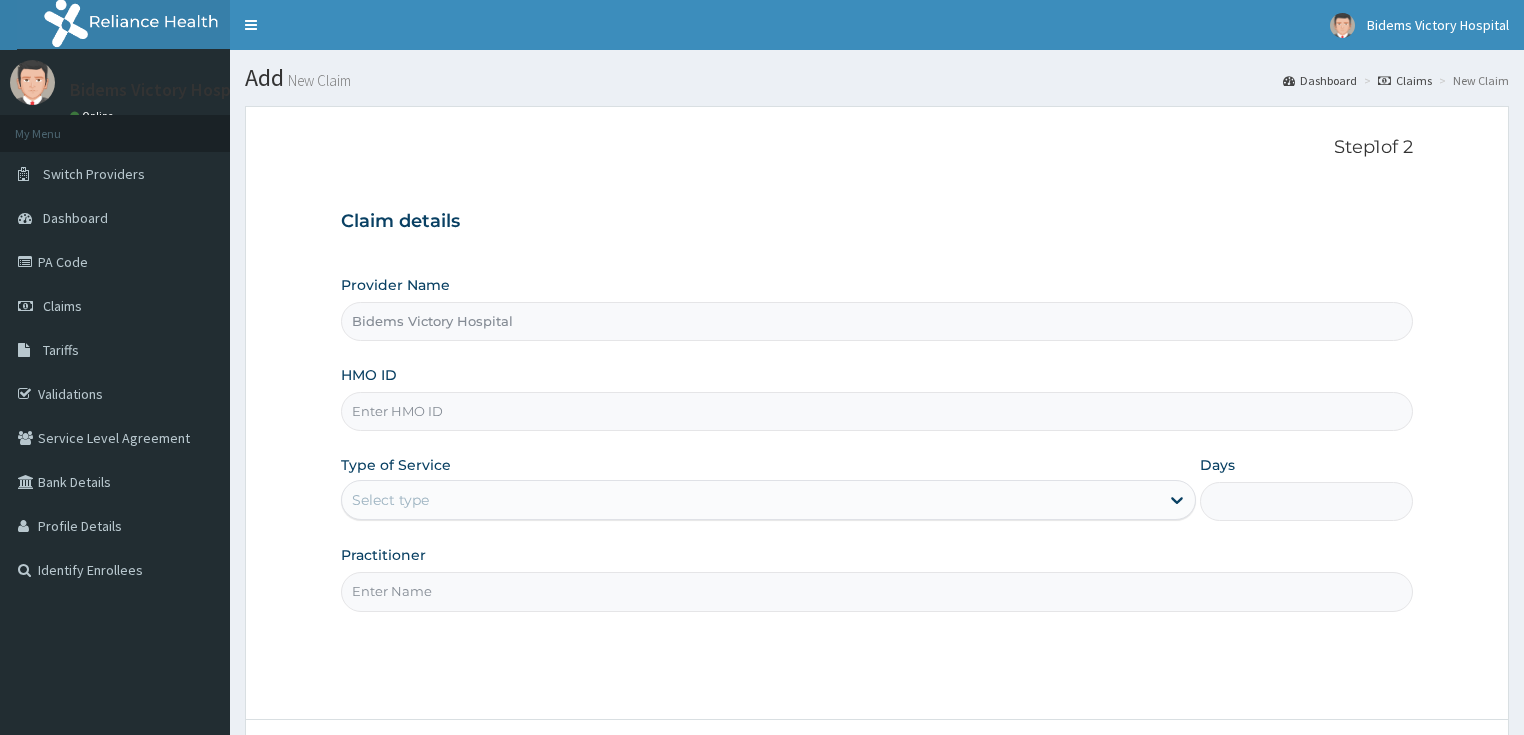 scroll, scrollTop: 0, scrollLeft: 0, axis: both 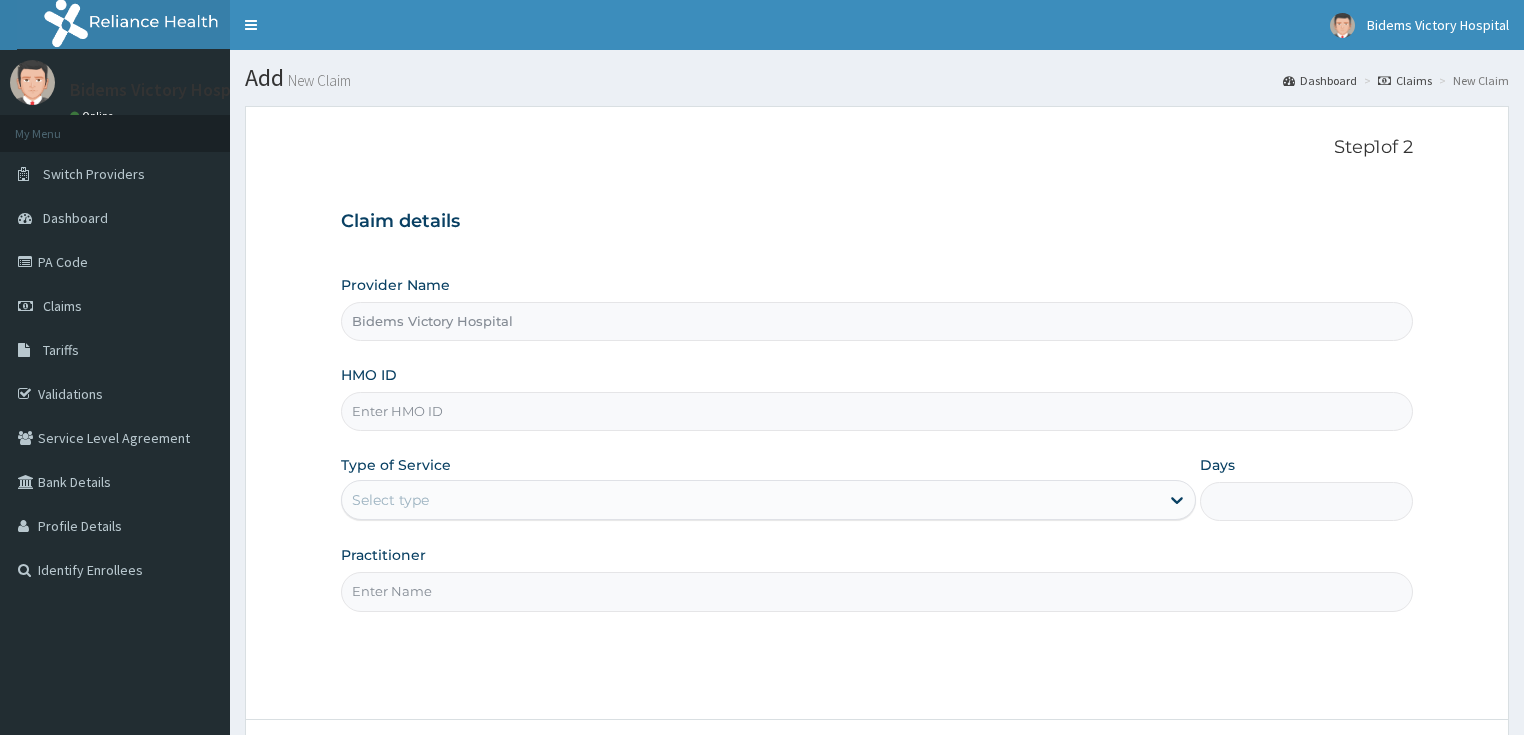 drag, startPoint x: 0, startPoint y: 0, endPoint x: 424, endPoint y: 408, distance: 588.42163 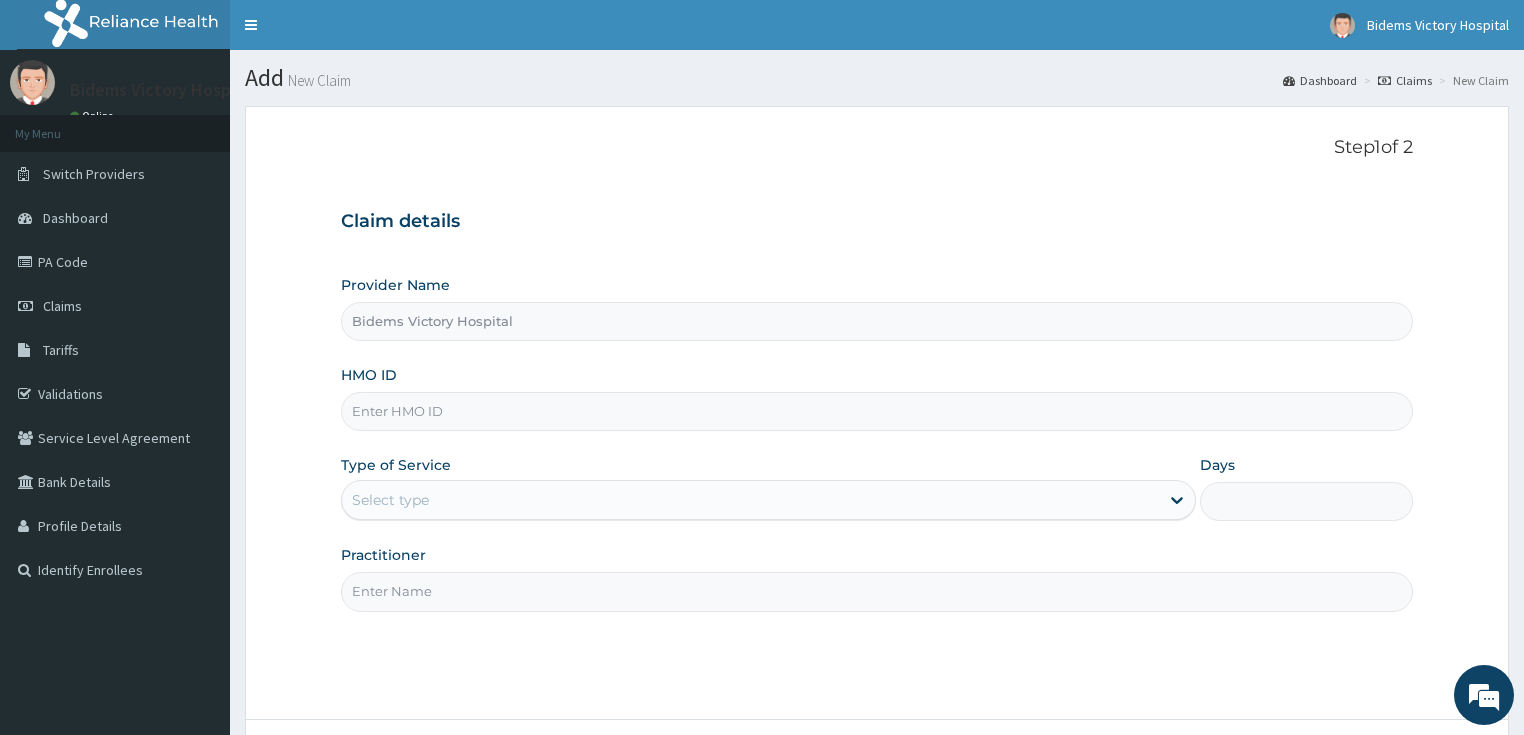 paste on "PPY/10336/A" 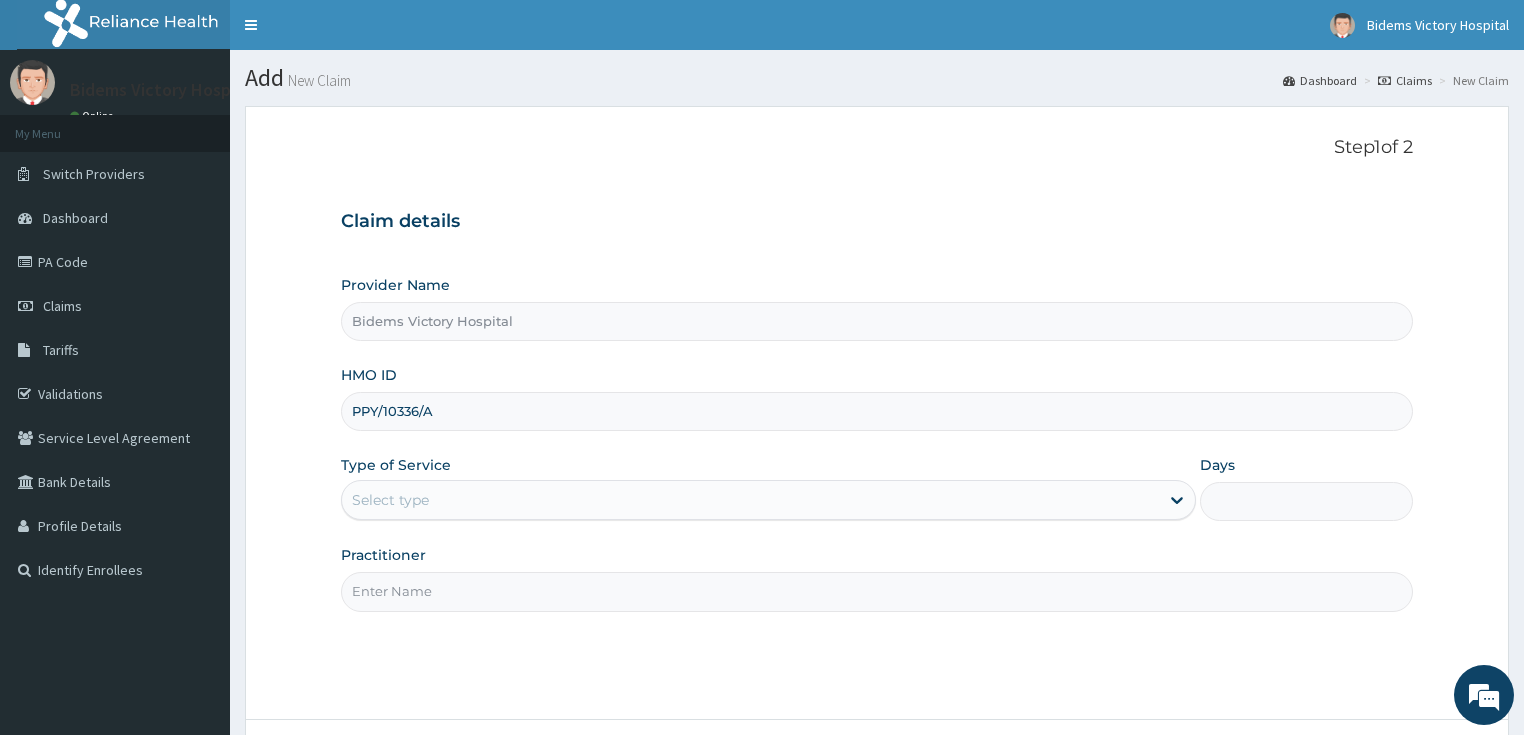 type on "PPY/10336/A" 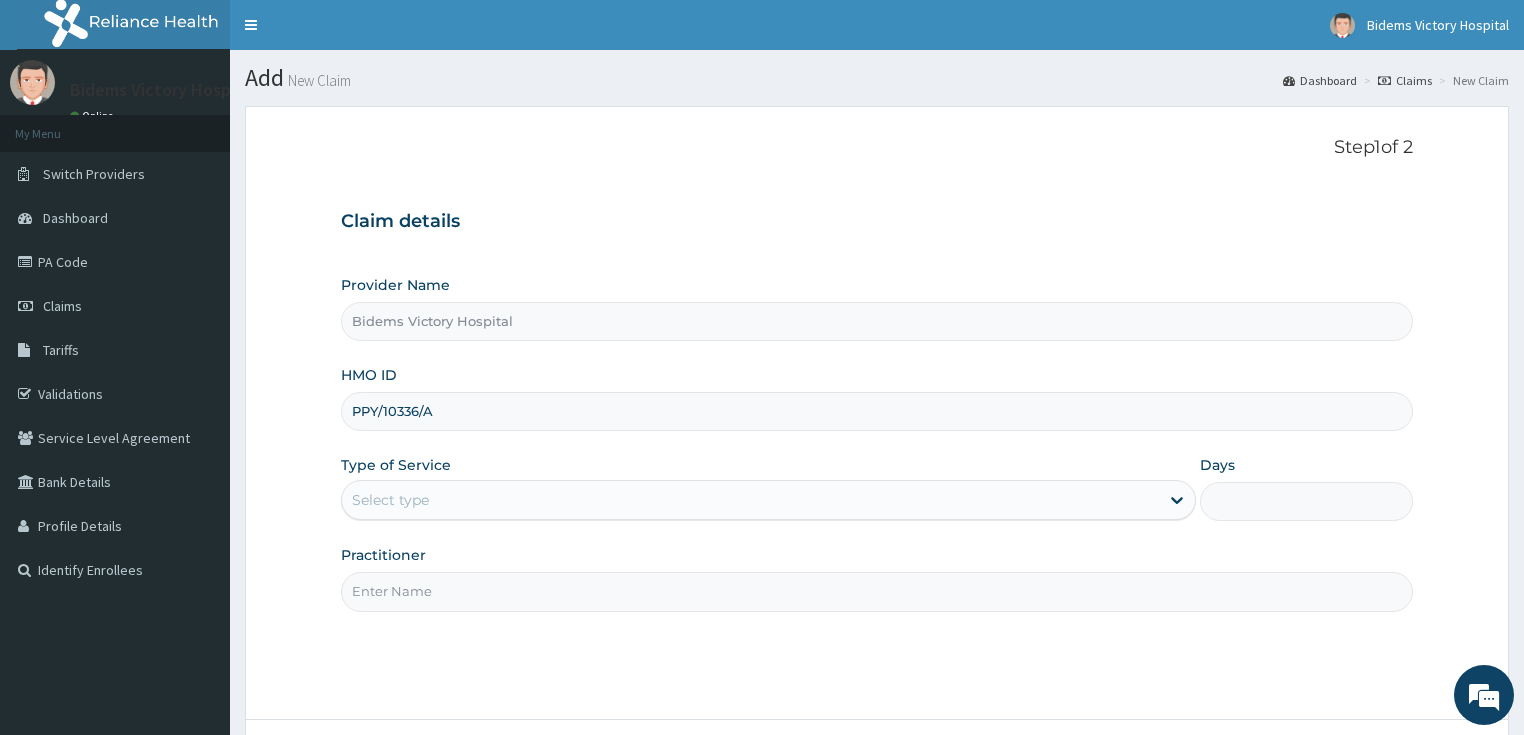 click on "Select type" at bounding box center (750, 500) 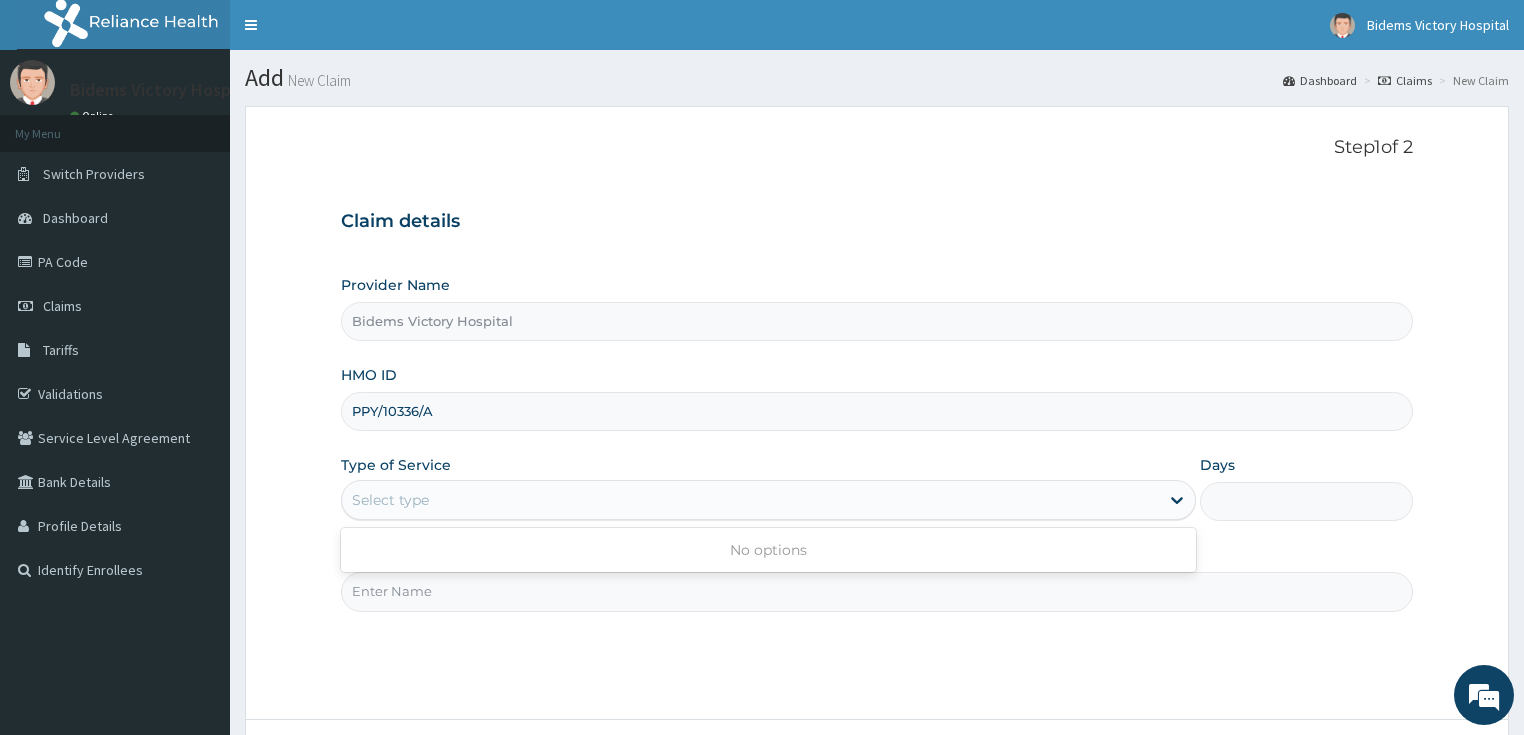 click on "Select type" at bounding box center (750, 500) 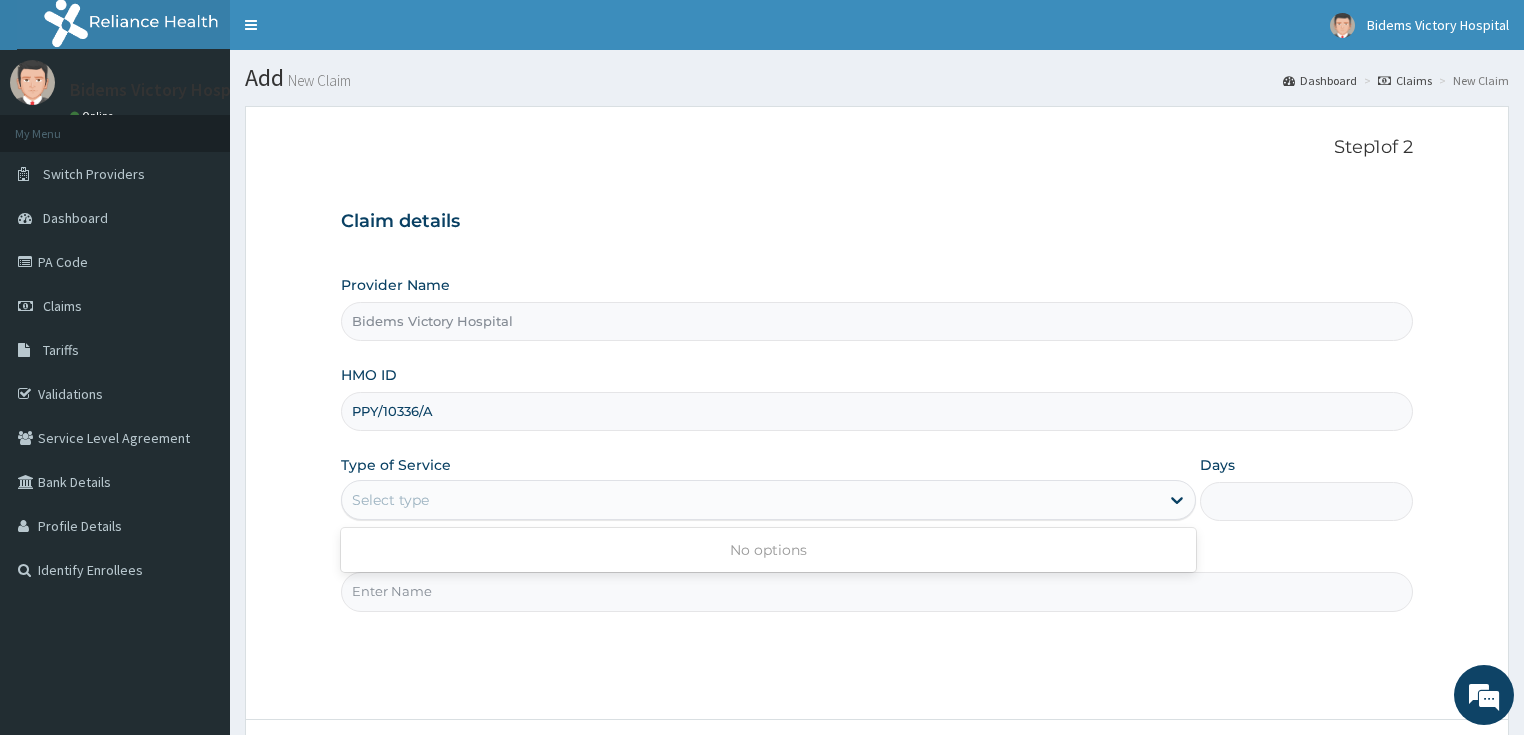 scroll, scrollTop: 0, scrollLeft: 0, axis: both 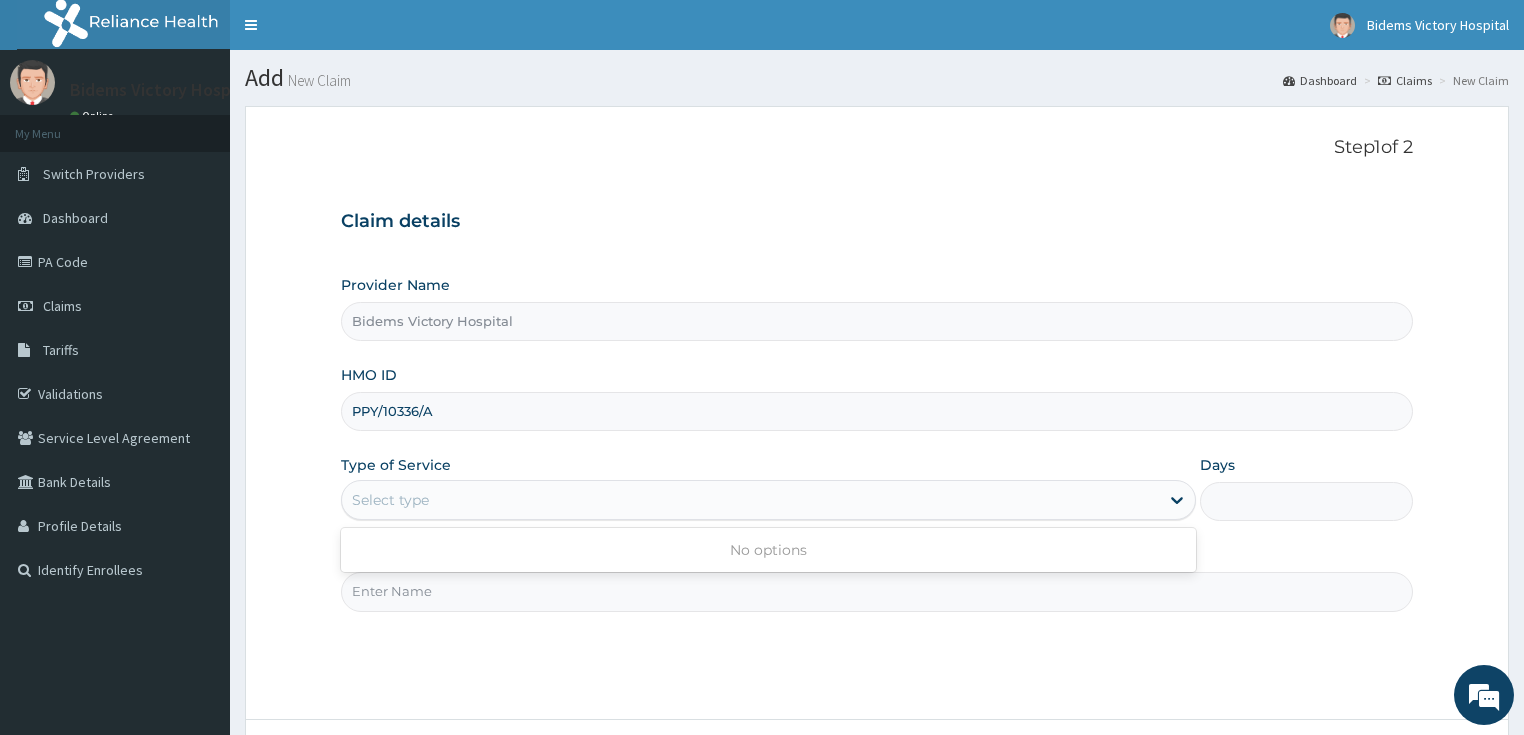 click on "Select type" at bounding box center (750, 500) 